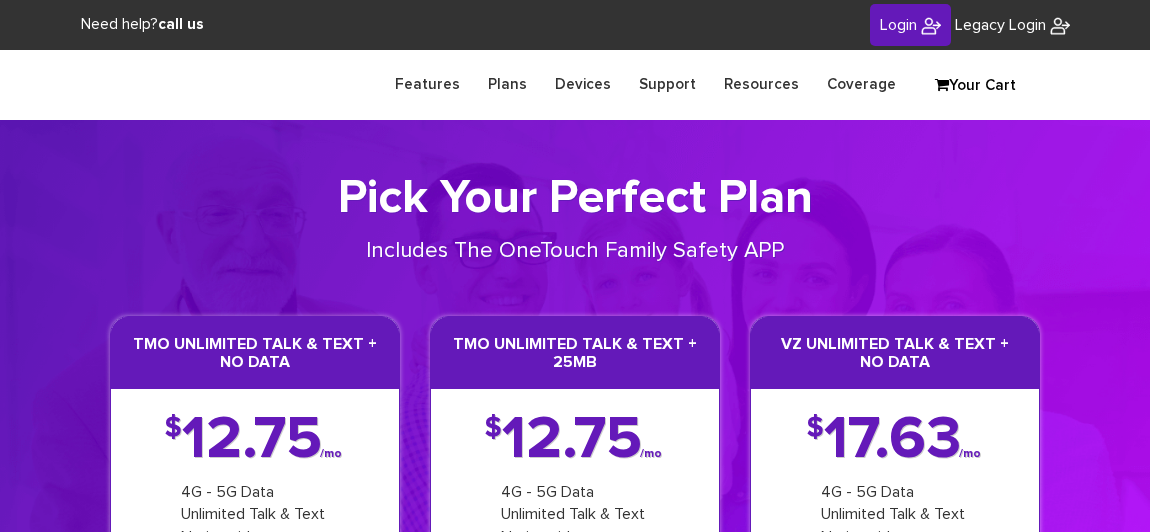 scroll, scrollTop: 0, scrollLeft: 0, axis: both 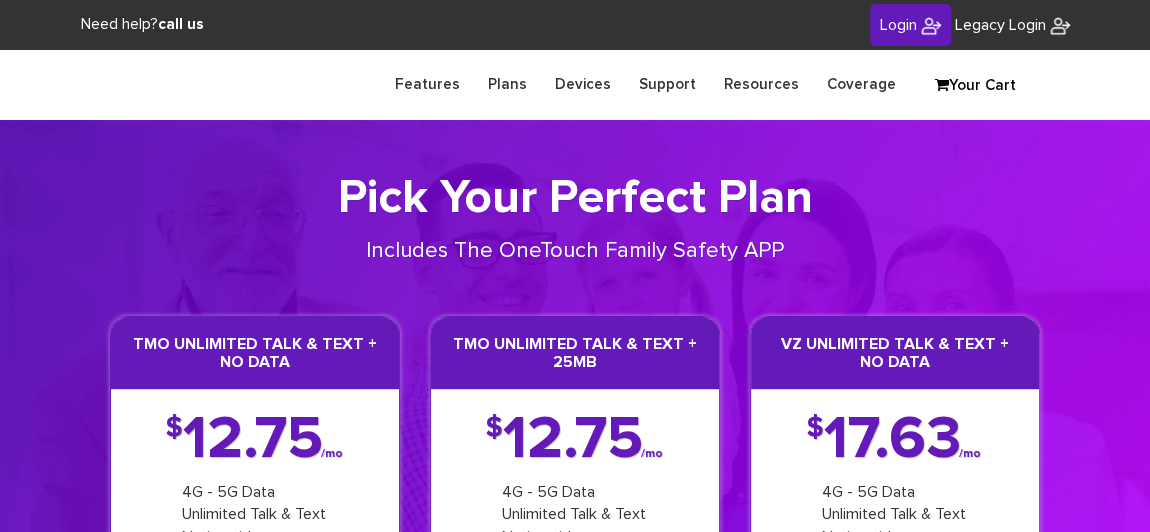 click on "Login" at bounding box center (898, 25) 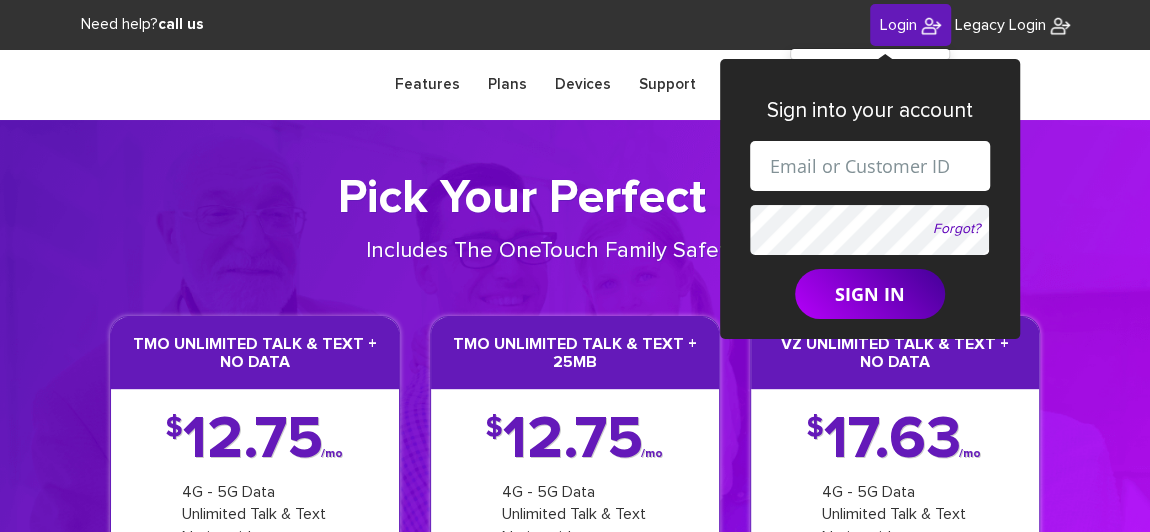 click at bounding box center (870, 166) 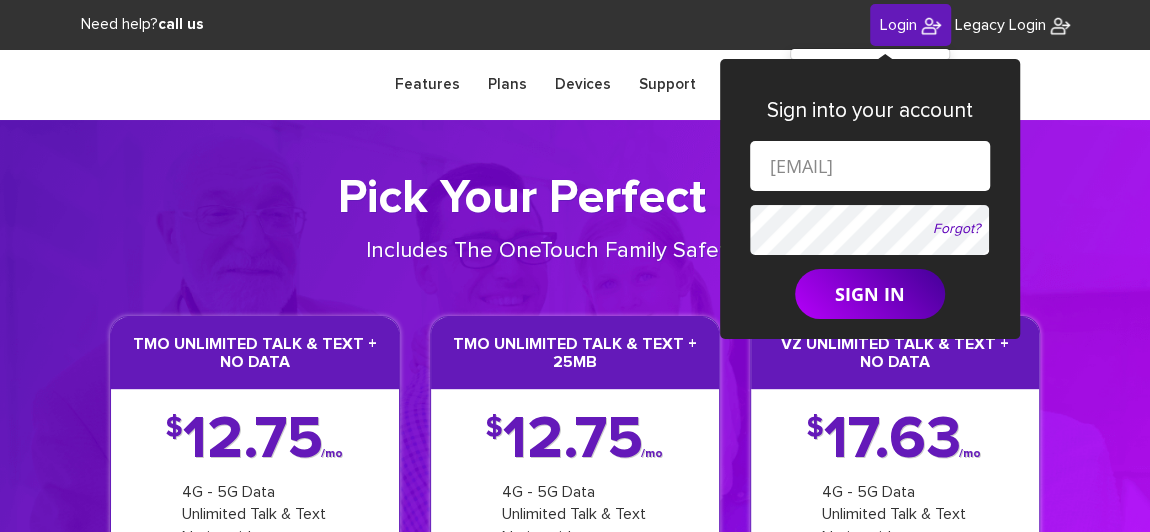scroll, scrollTop: 0, scrollLeft: 95, axis: horizontal 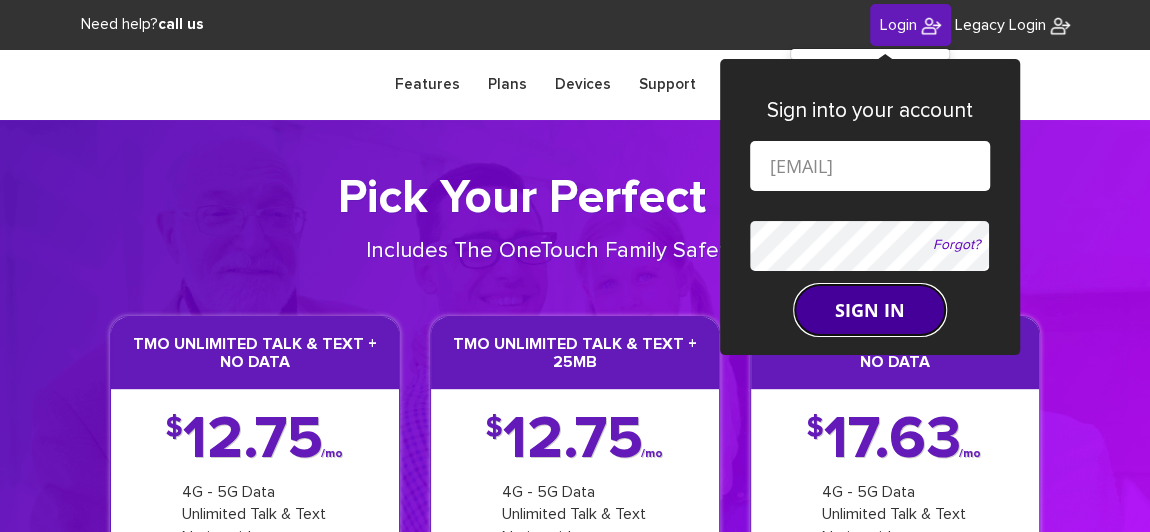 click on "SIGN IN" at bounding box center (870, 310) 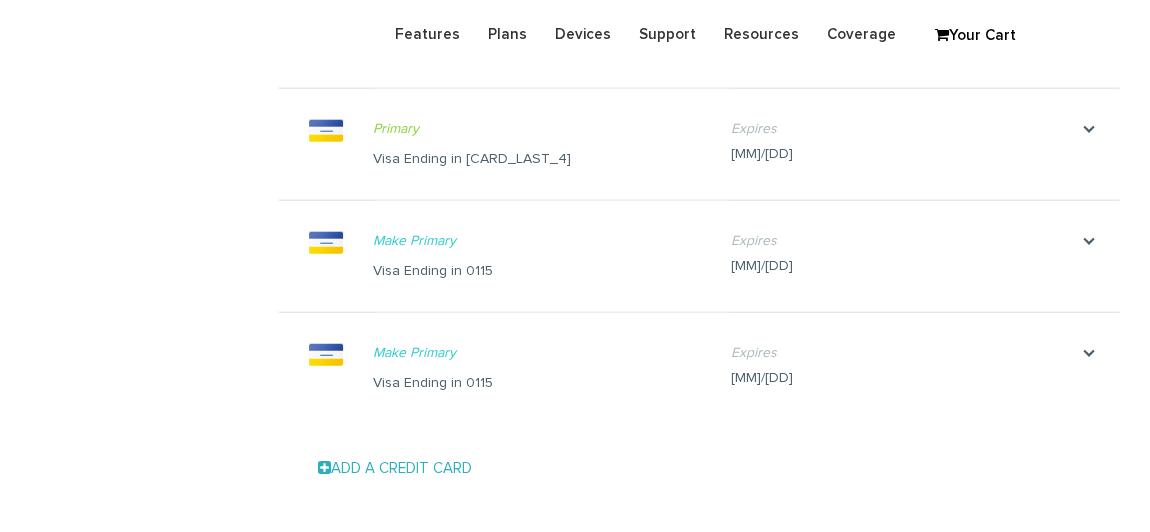 scroll, scrollTop: 2272, scrollLeft: 0, axis: vertical 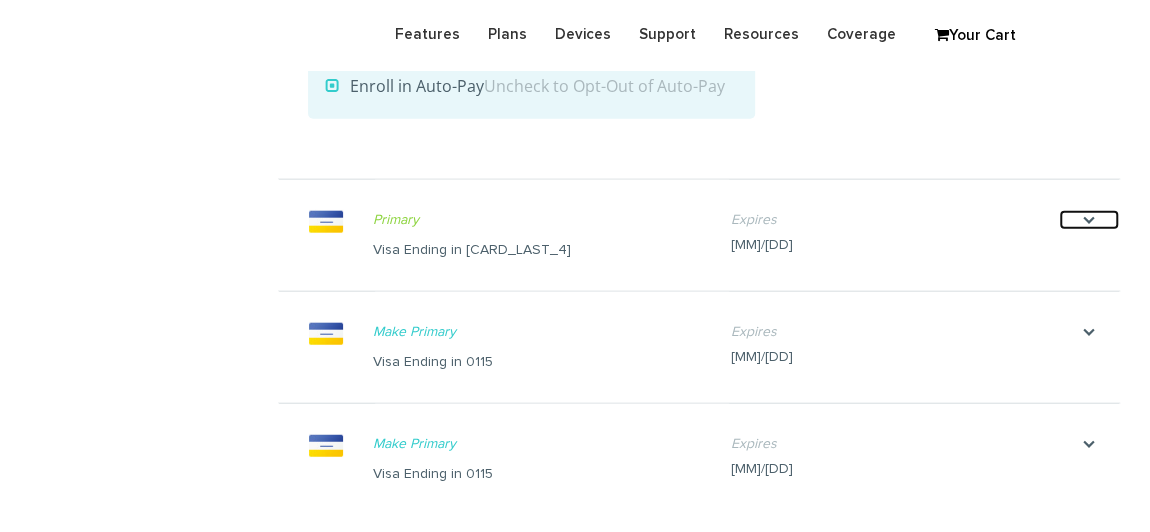 click on "." at bounding box center (1089, 220) 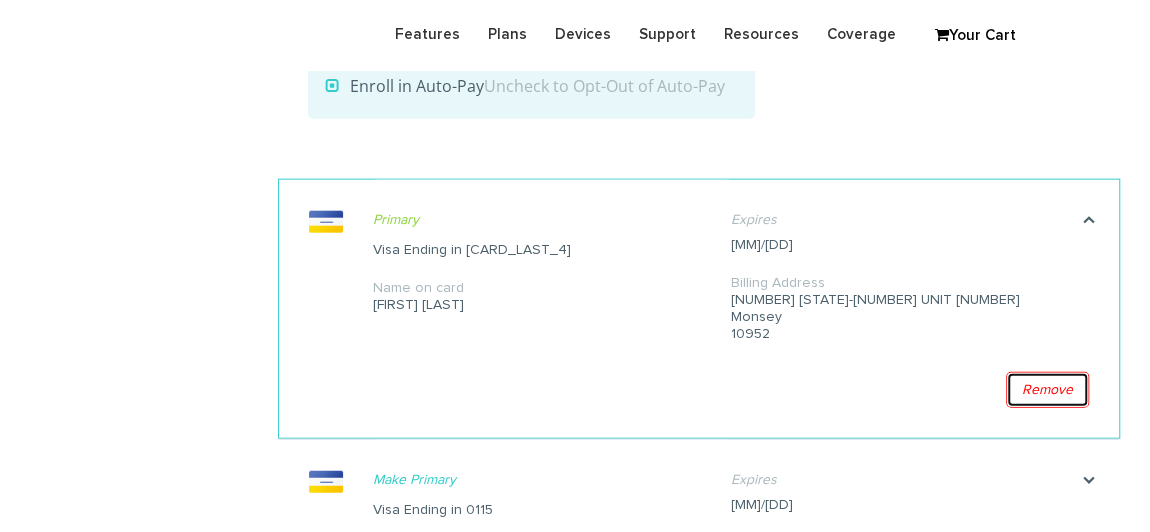 click on "Remove" at bounding box center [1047, 390] 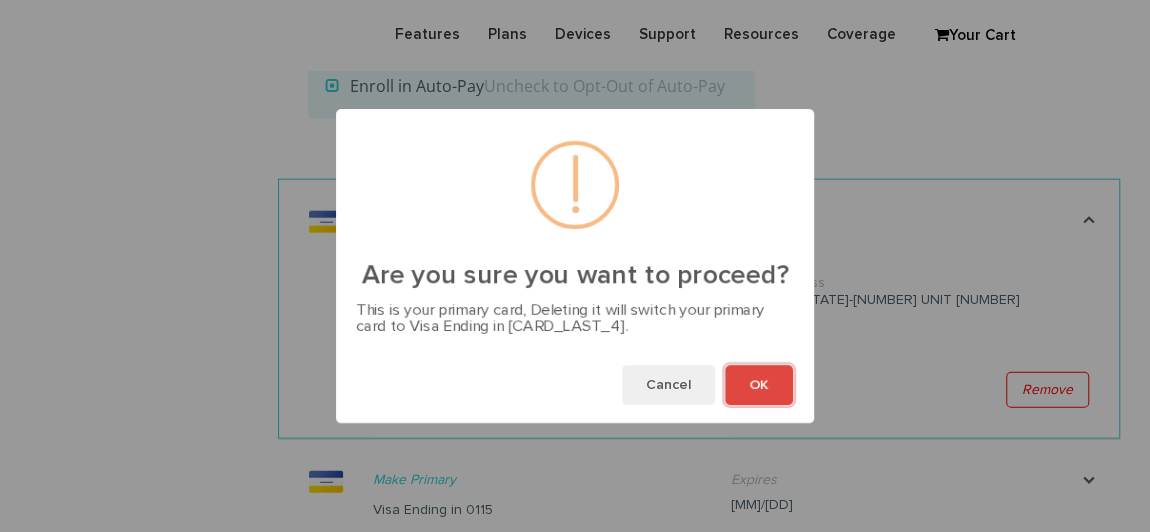 click on "OK" at bounding box center [759, 385] 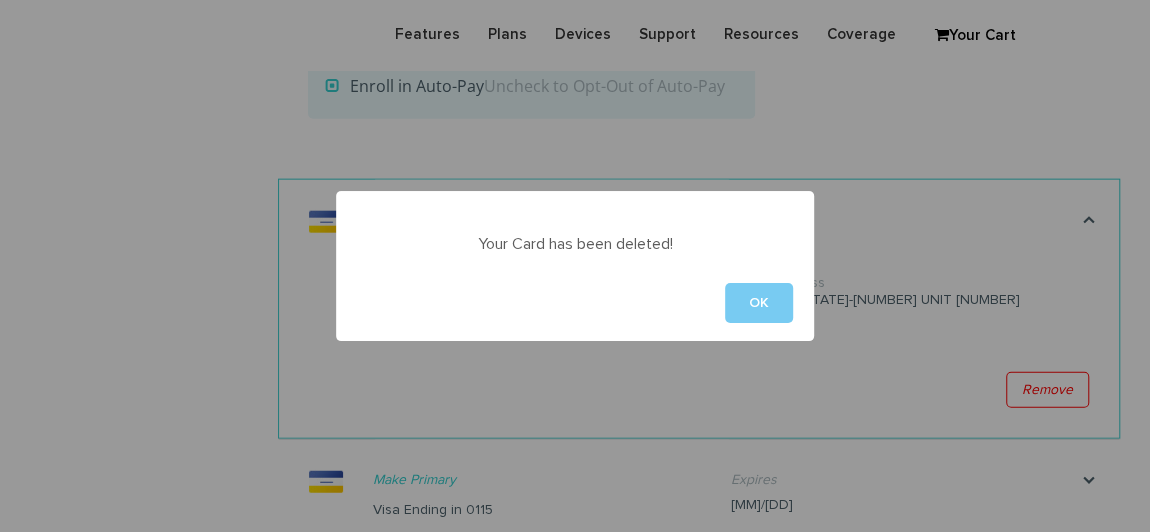 click on "OK" at bounding box center [759, 303] 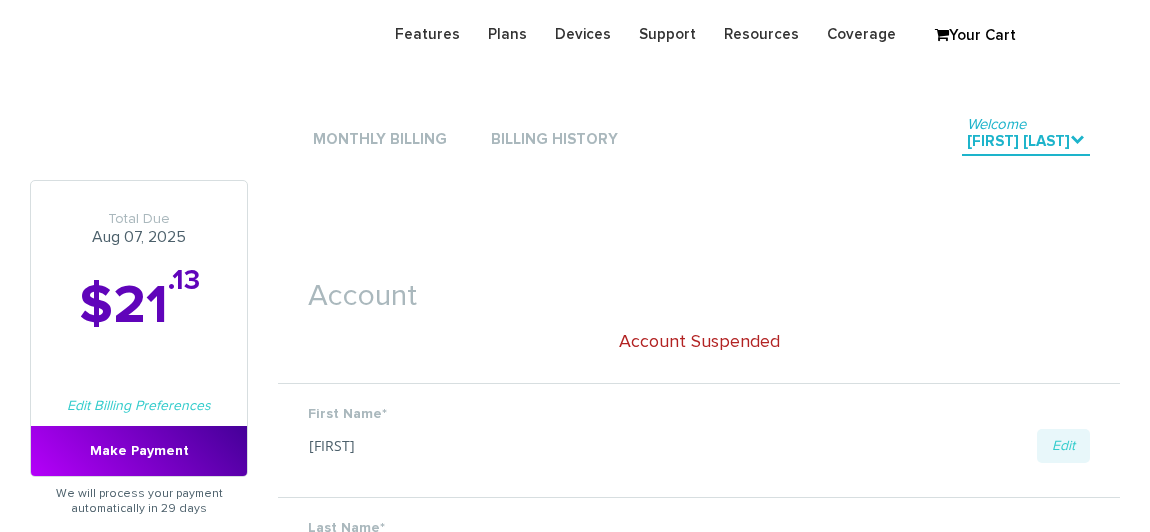 click on "." at bounding box center [1089, 2492] 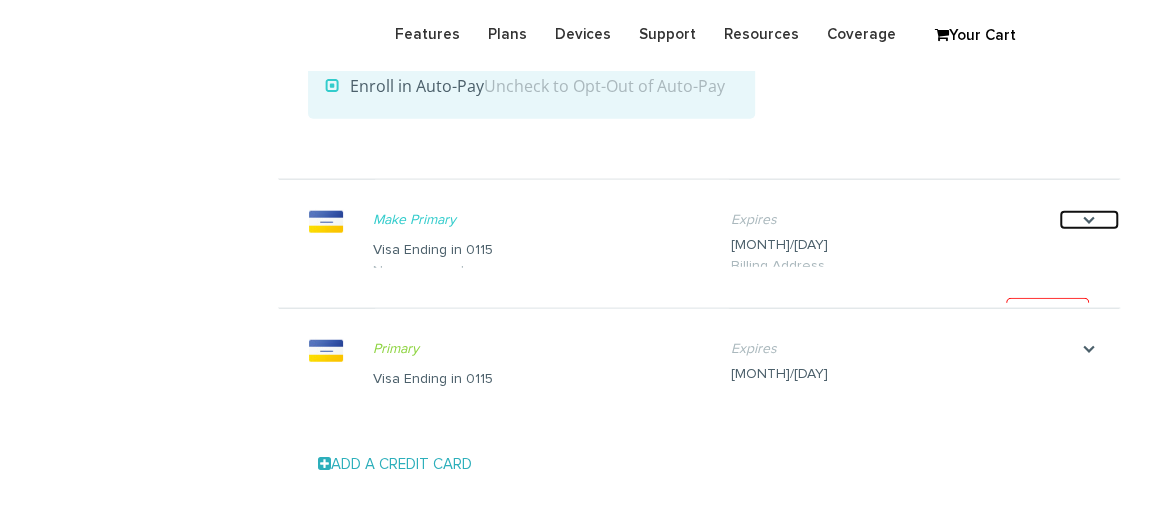 click on "." at bounding box center (1089, 220) 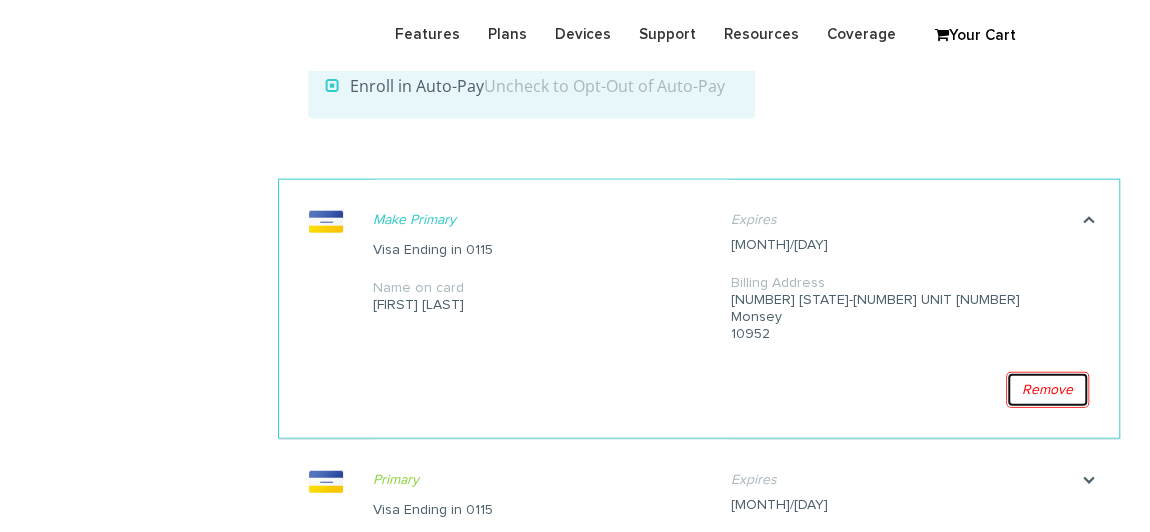 click on "Remove" at bounding box center [1047, 390] 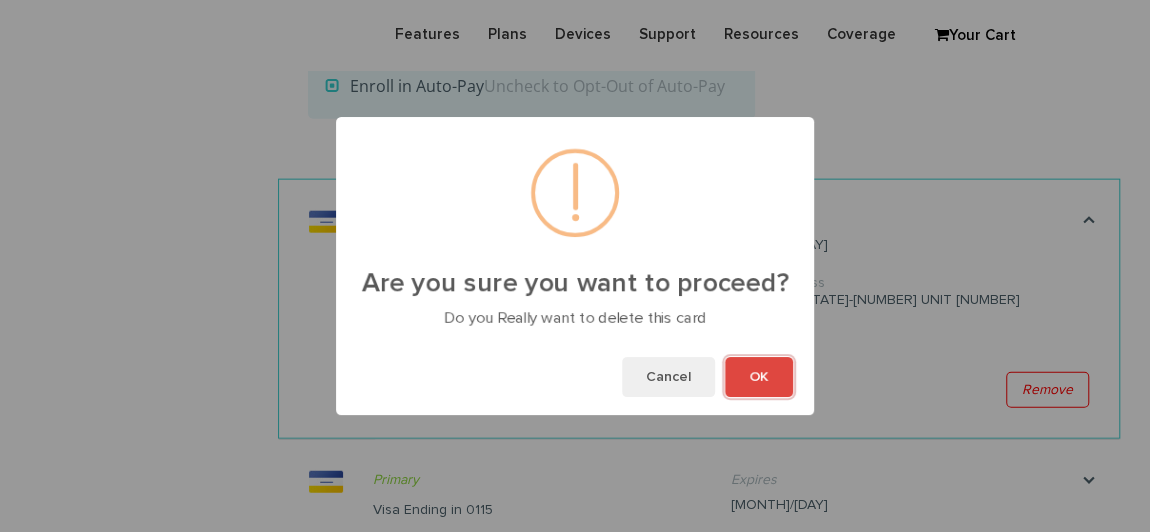 click on "OK" at bounding box center [759, 377] 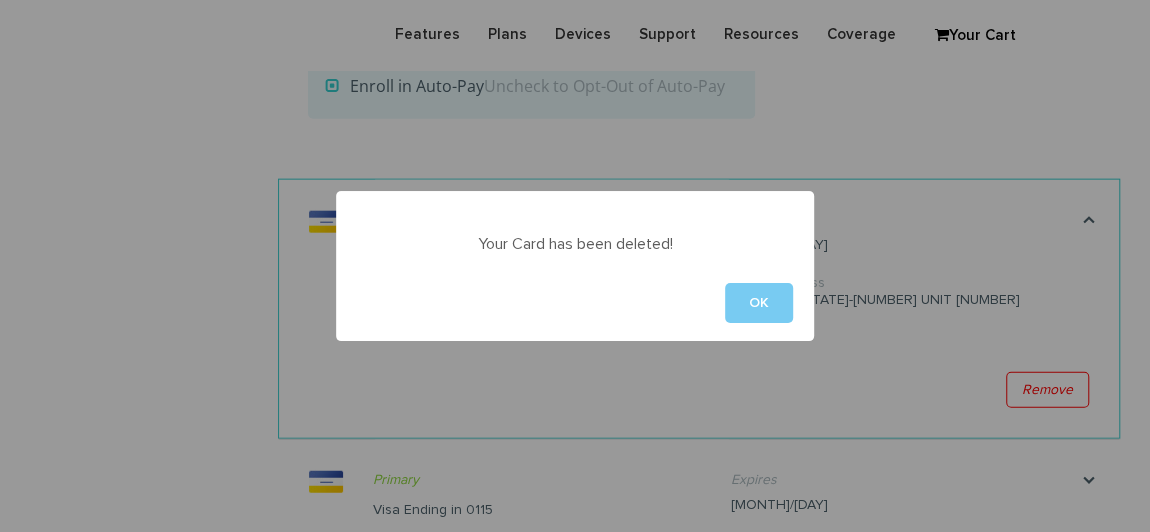 click on "OK" at bounding box center [759, 303] 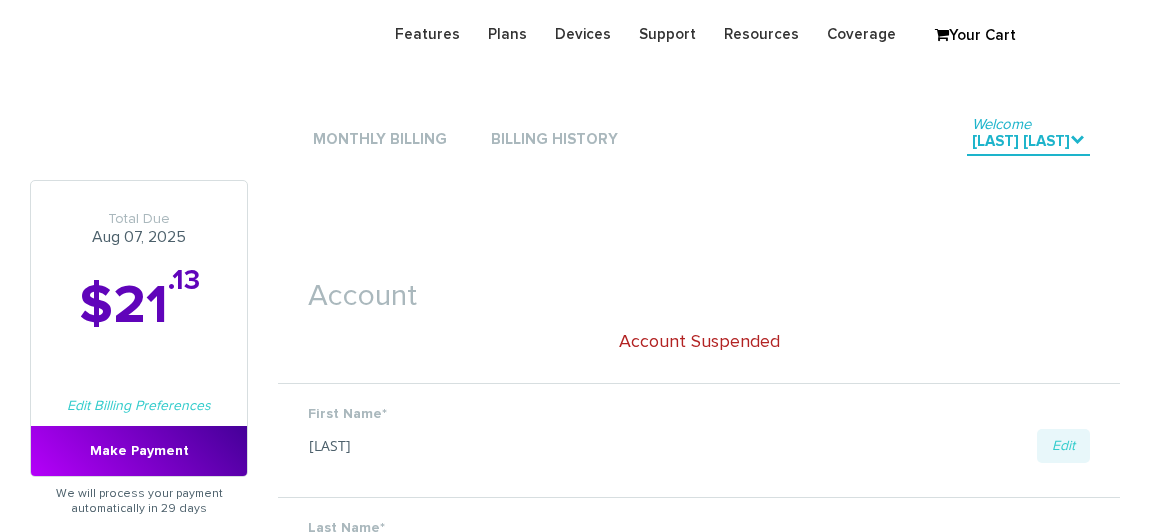 scroll, scrollTop: 2272, scrollLeft: 0, axis: vertical 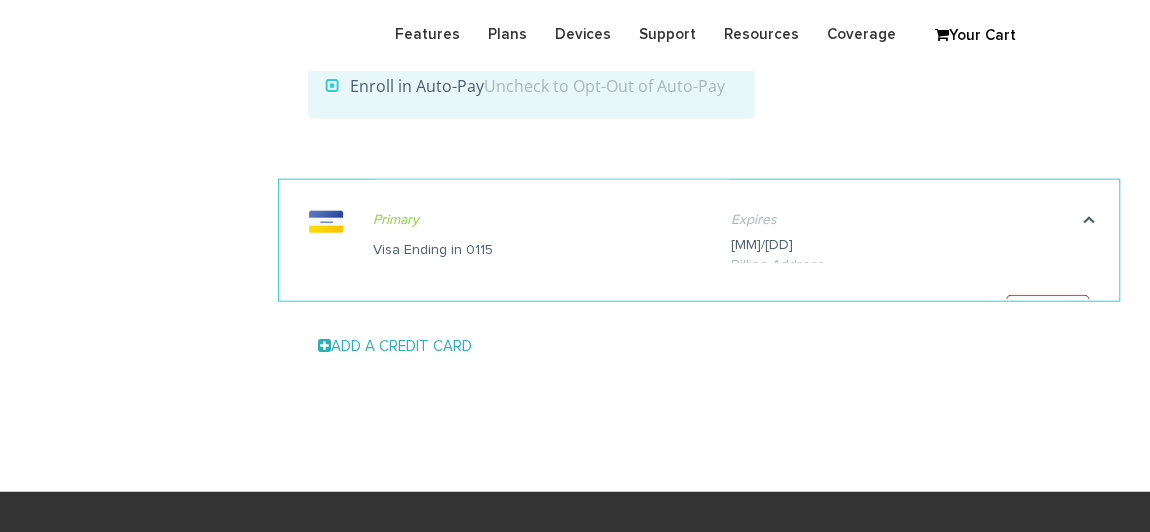 click on "." at bounding box center (1089, 220) 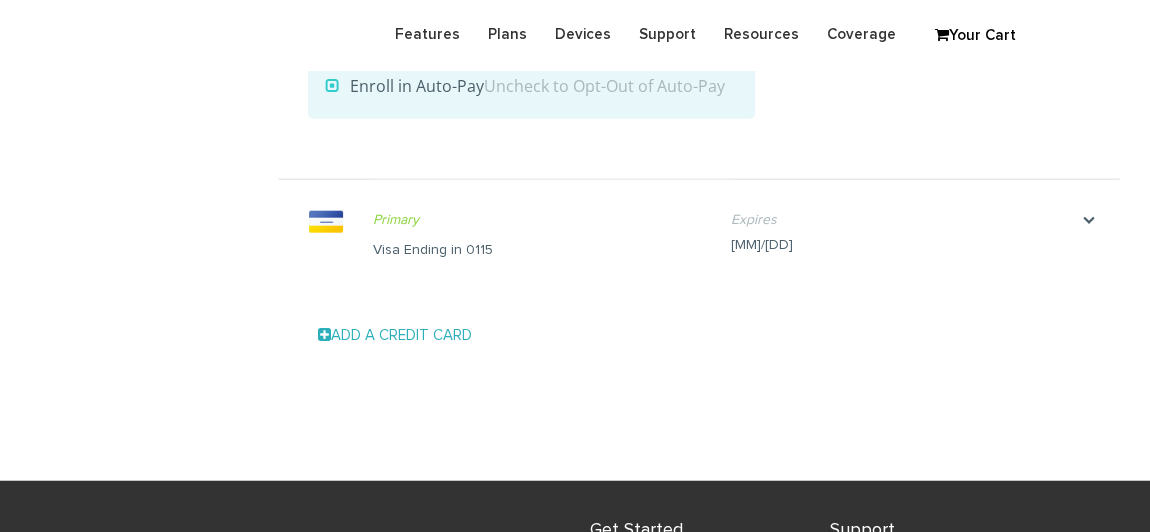 click on "." at bounding box center (1089, 220) 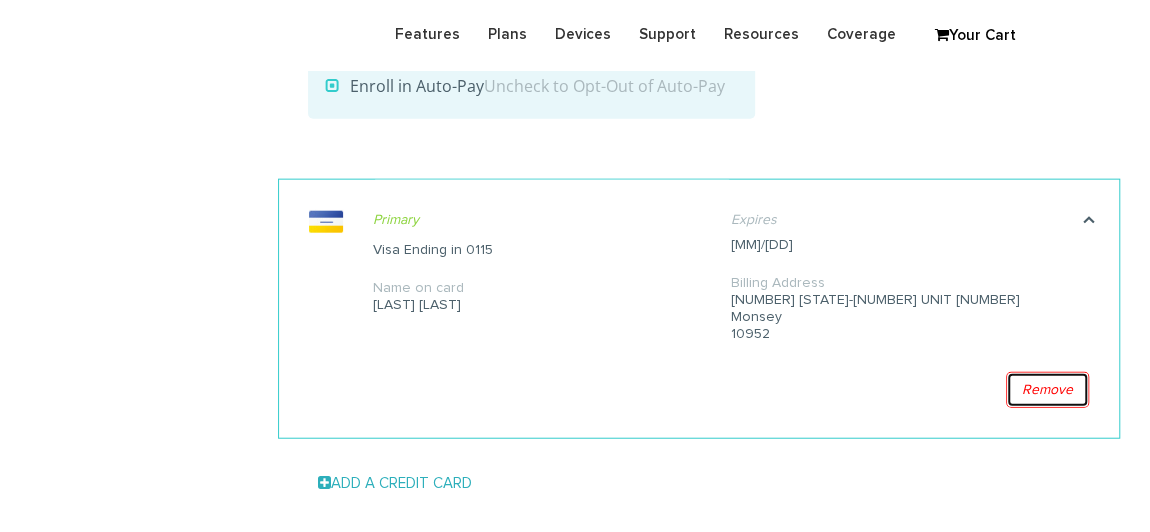 click on "Remove" at bounding box center (1047, 390) 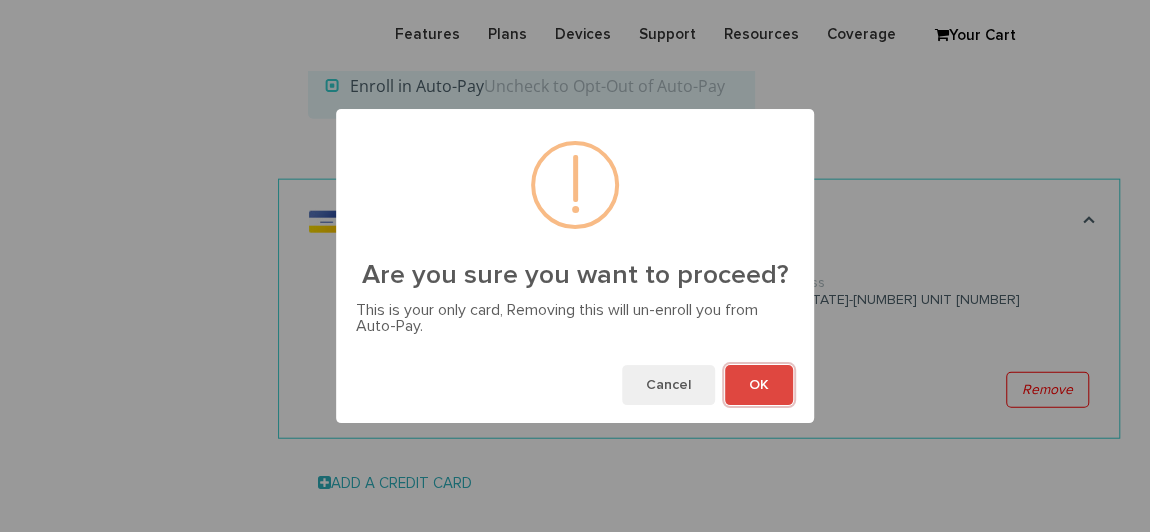 click on "OK" at bounding box center [759, 385] 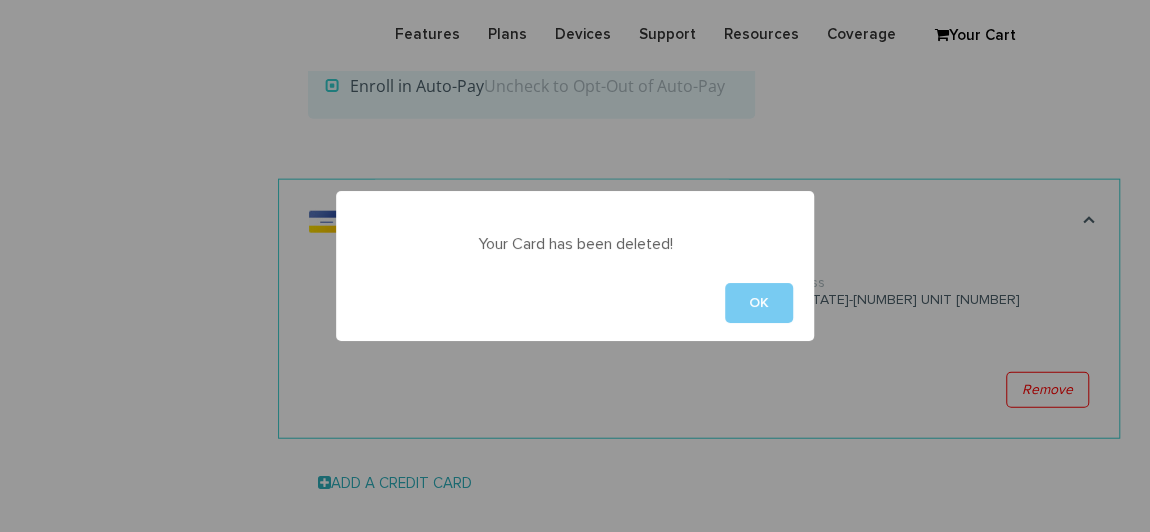 click on "OK" at bounding box center [759, 303] 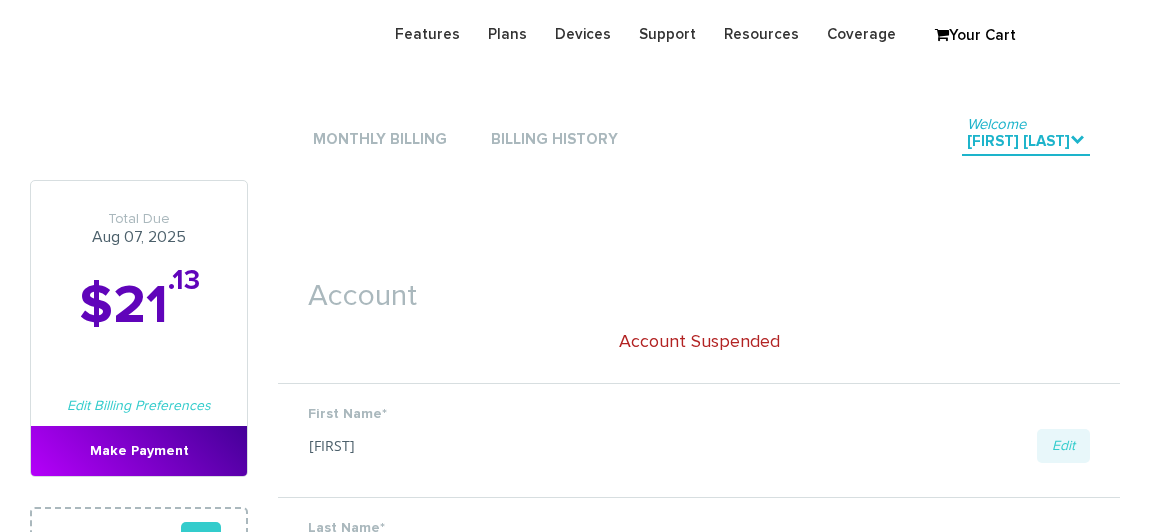 scroll, scrollTop: 2090, scrollLeft: 0, axis: vertical 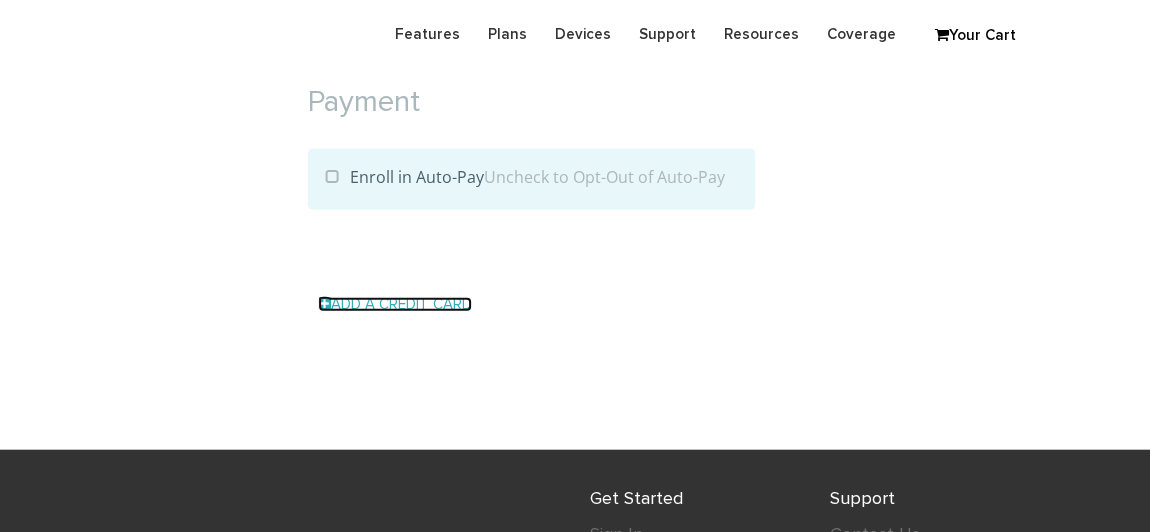 click on "Add a Credit Card" at bounding box center [395, 304] 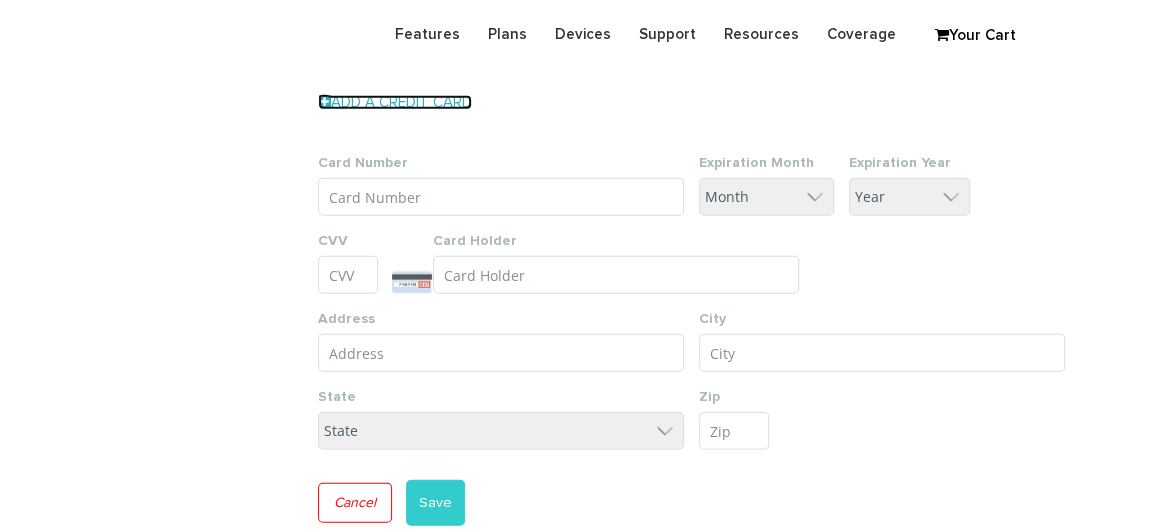 scroll, scrollTop: 2418, scrollLeft: 0, axis: vertical 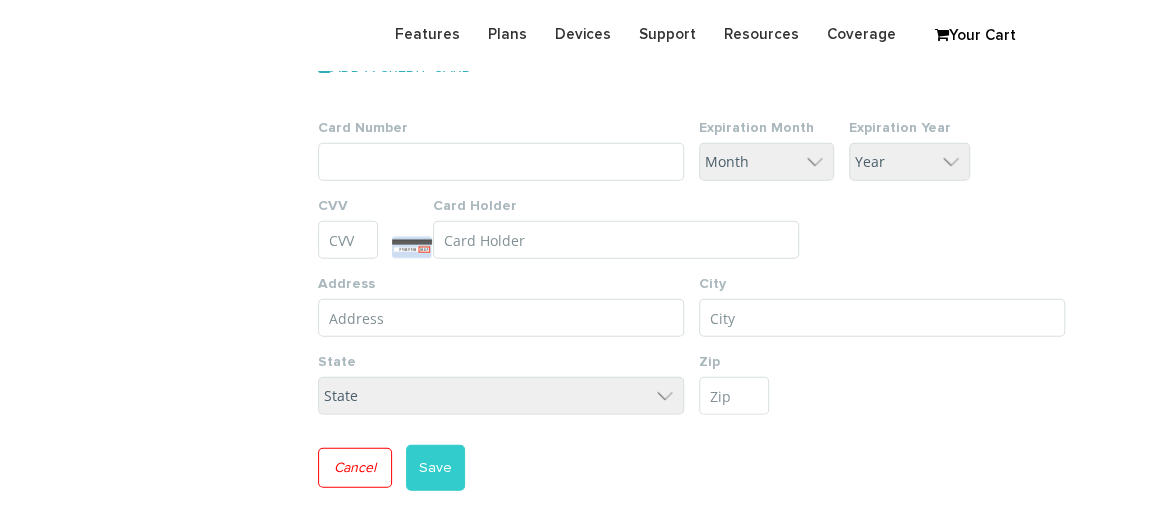 click on "Card Number" at bounding box center (501, 162) 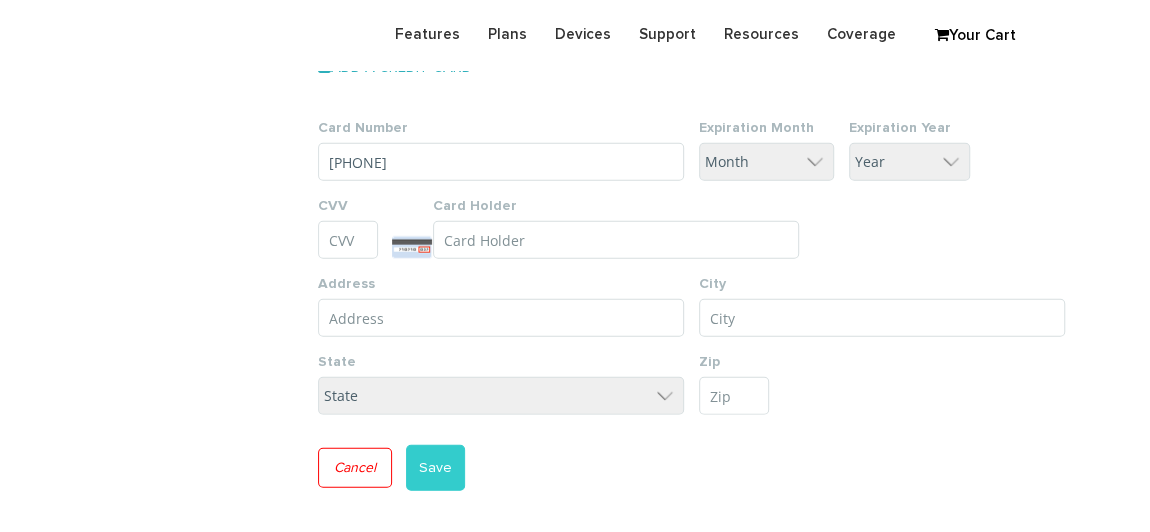 type on "4258 0845 4532 2294" 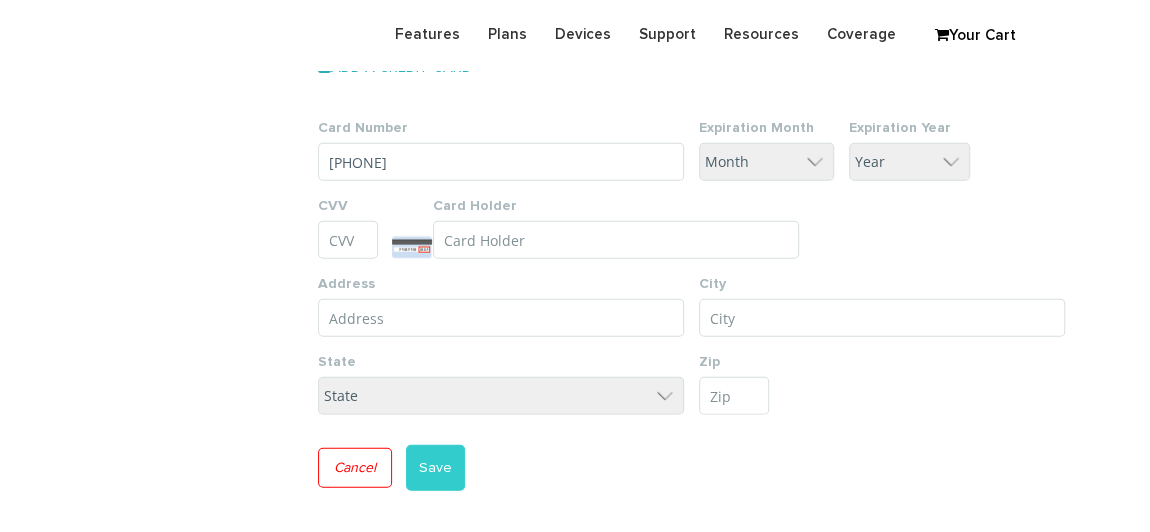 click on "Card Number
4258 0845 4532 2294
Expiration Month
Month 1 2 3 4 5 6 7 8 9 10 11 12
Expiration Year
Year 25 26 27 28 29 30 31 32 33 34 35
CVV
Card Holder
Address
City  State  State" at bounding box center (699, 259) 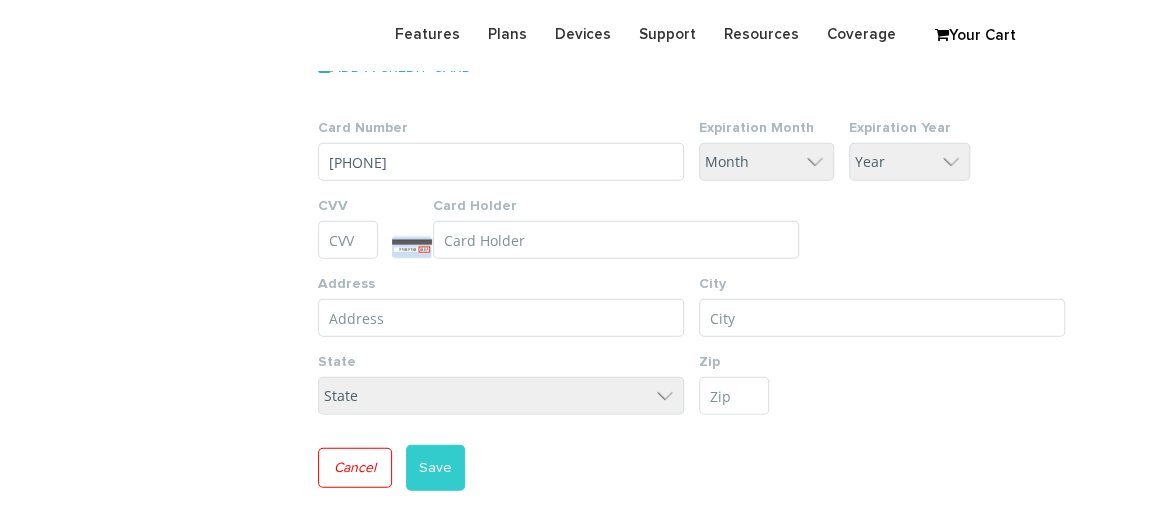 click on "Month 1 2 3 4 5 6 7 8 9 10 11 12" at bounding box center (766, 162) 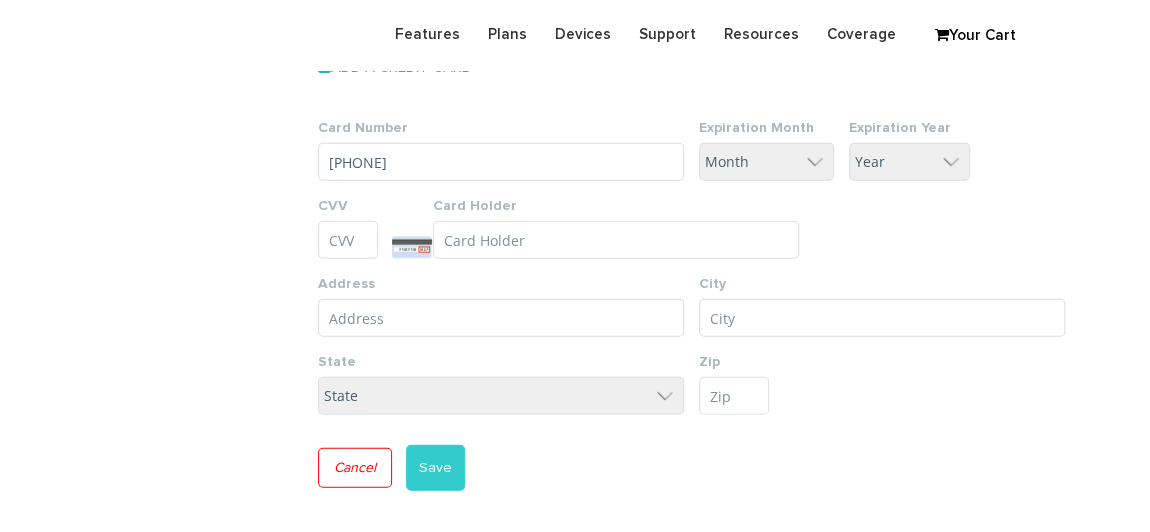 select on "6" 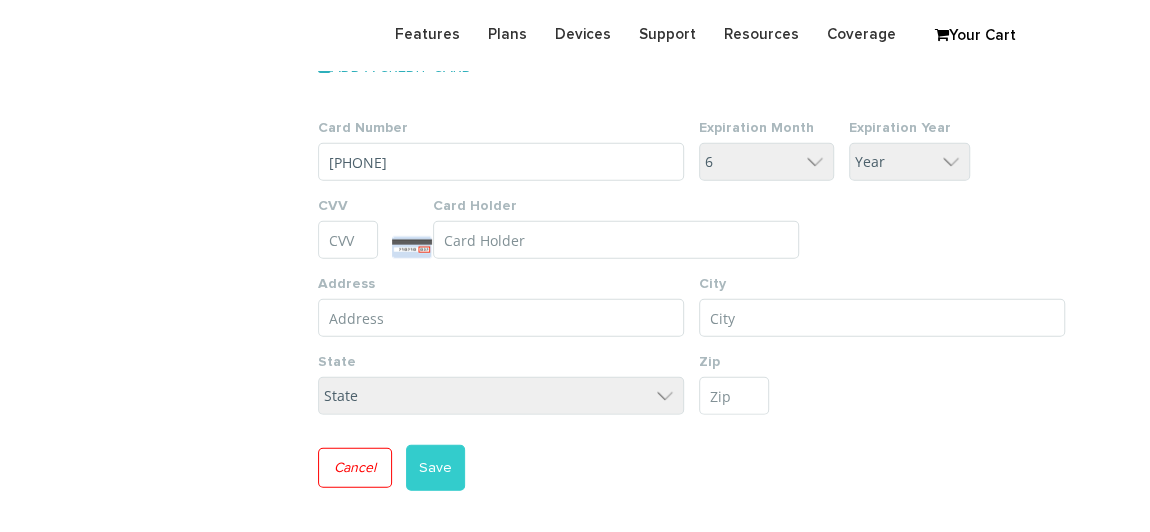 click on "Month 1 2 3 4 5 6 7 8 9 10 11 12" at bounding box center (766, 162) 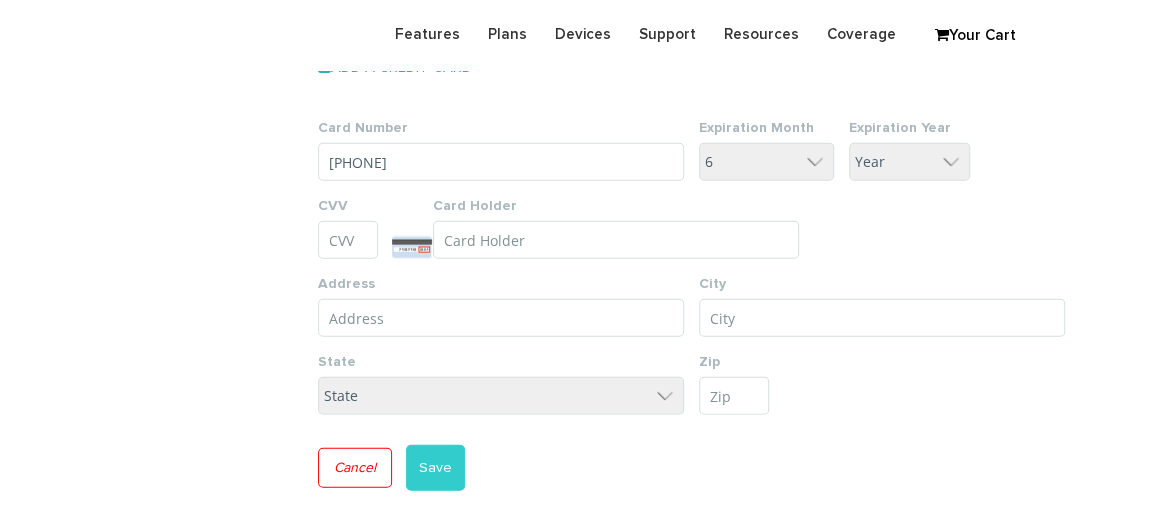 click on "Year 25 26 27 28 29 30 31 32 33 34 35" at bounding box center [909, 162] 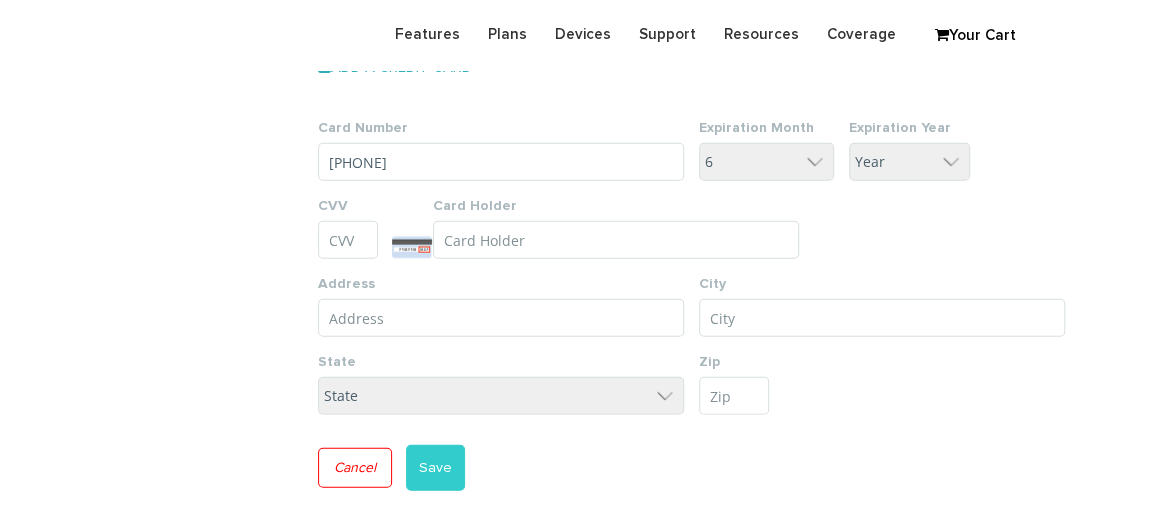 select on "29" 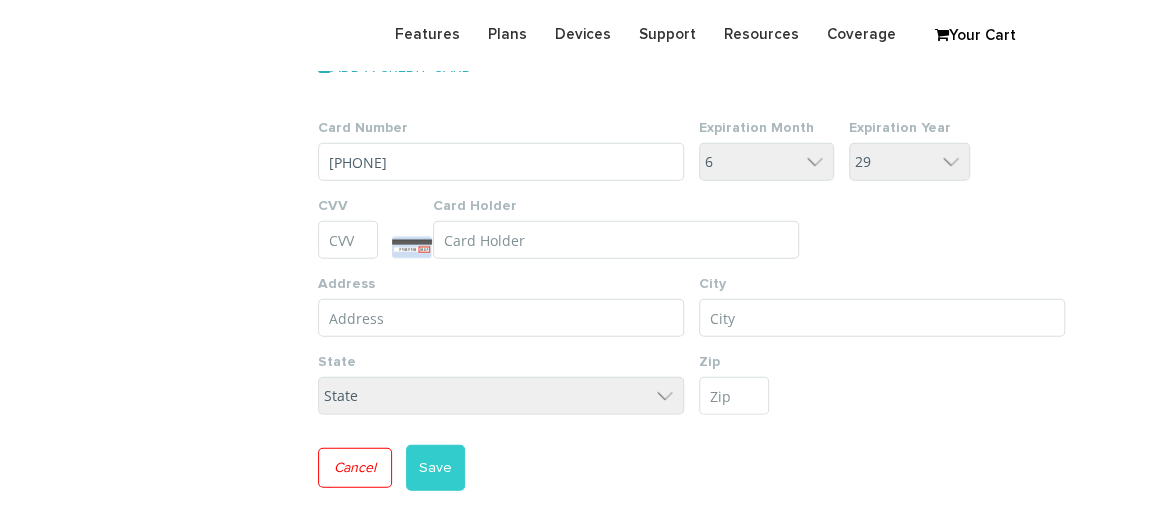click on "Year 25 26 27 28 29 30 31 32 33 34 35" at bounding box center [909, 162] 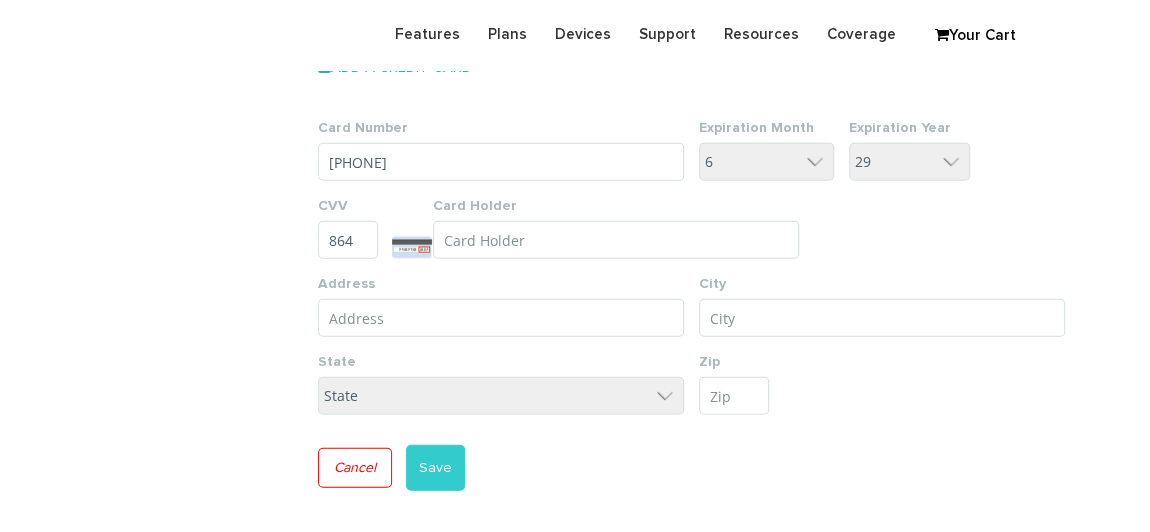 type on "864" 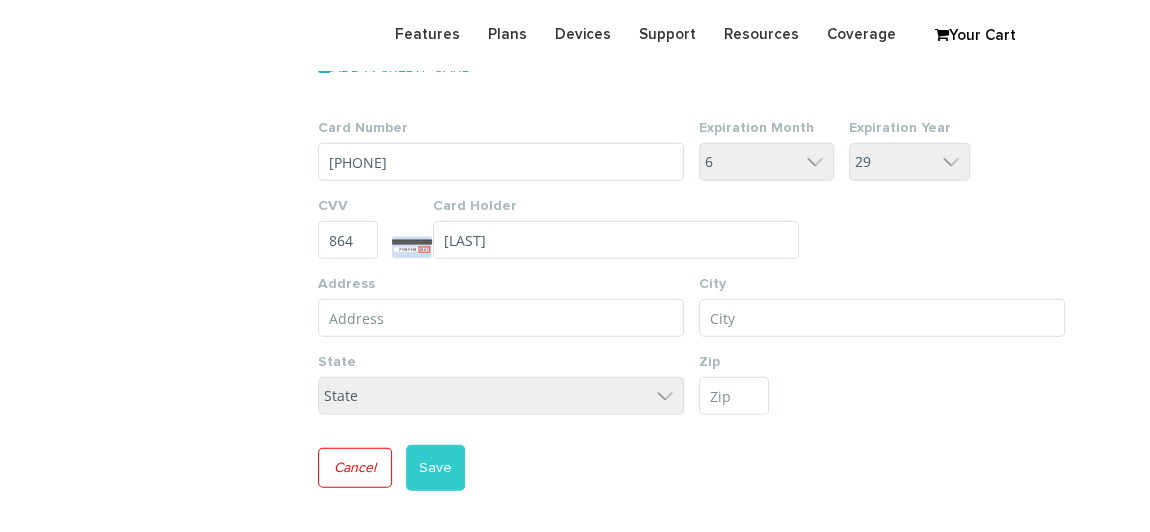 type on "[LAST]" 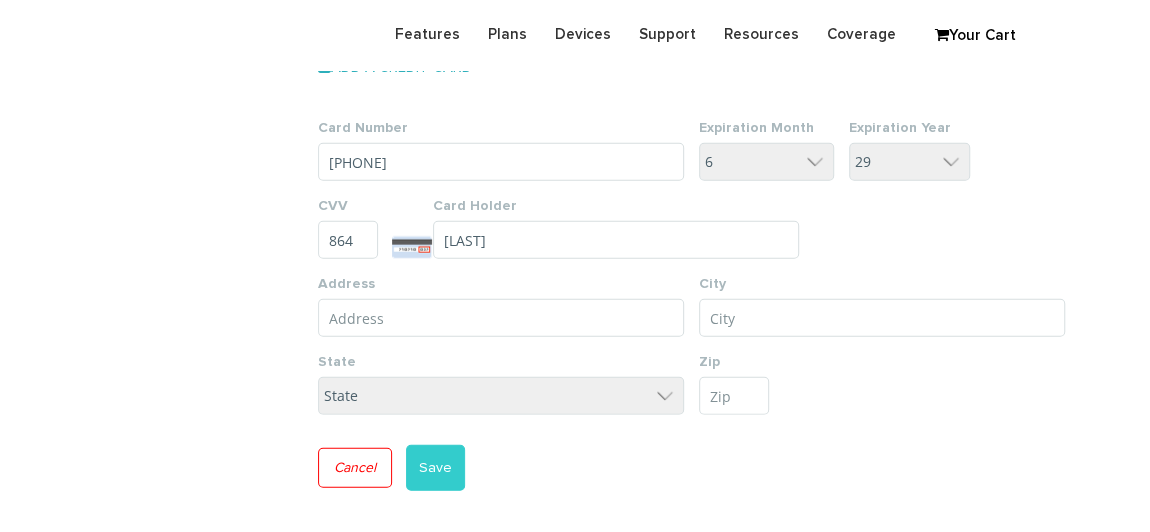 click on "Address Line 1*" at bounding box center (501, 318) 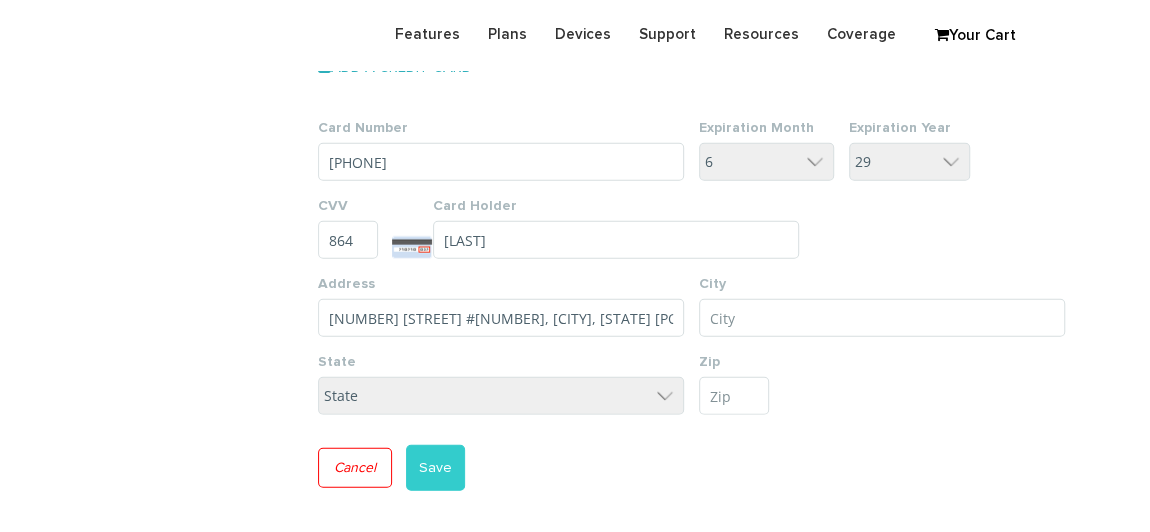 drag, startPoint x: 426, startPoint y: 318, endPoint x: 627, endPoint y: 319, distance: 201.00249 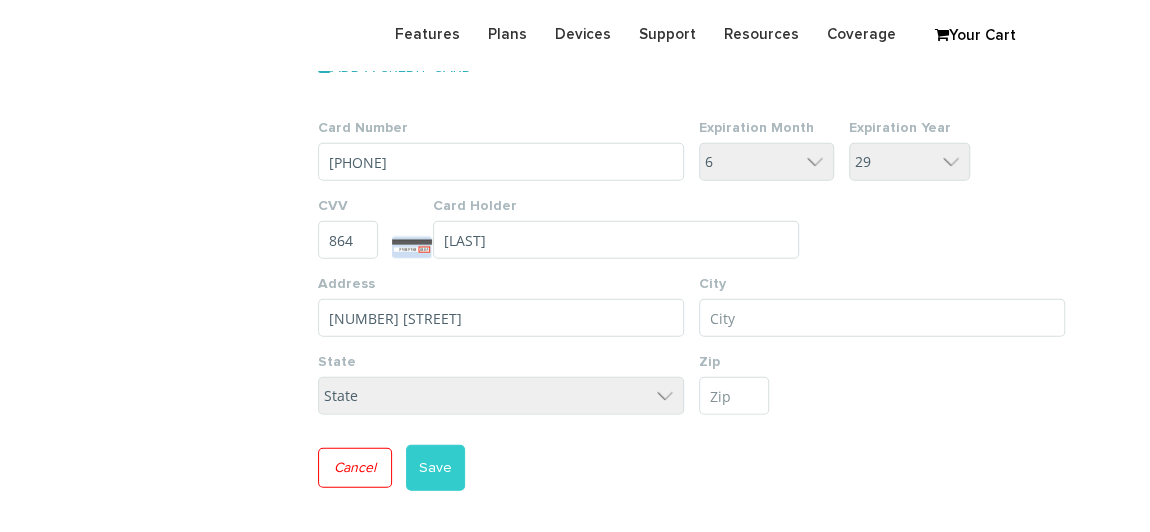 type on "122 Route 306" 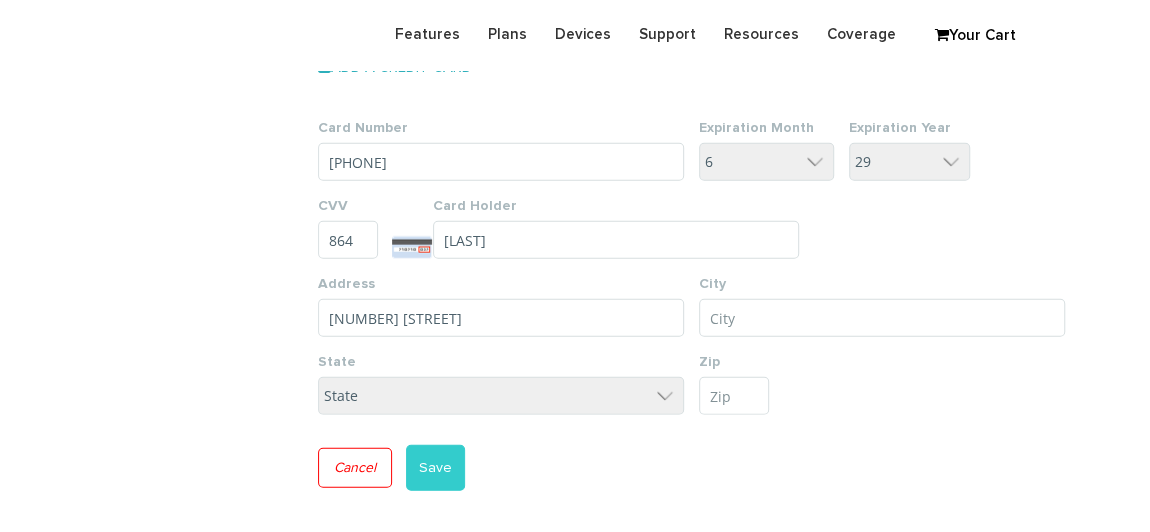 type on "Monsey" 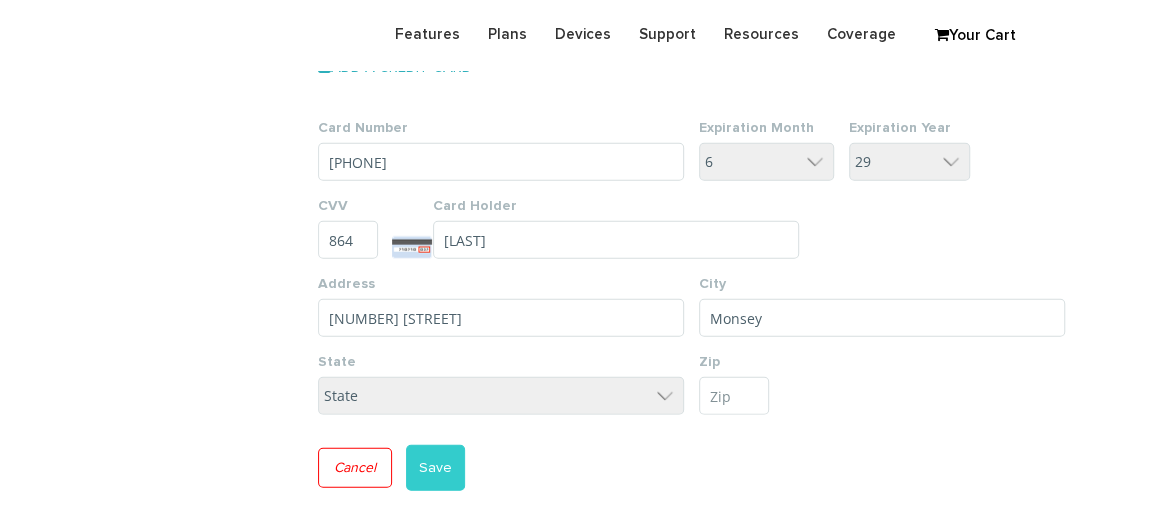 click on "State District of Columbia Alabama Alaska Arizona Arkansas California Colorado Connecticut Delaware Florida Georgia Hawaii Idaho Illinois Indiana Iowa Kansas Kentucky Louisiana Maine Maryland Massachusetts Michigan Minnesota Mississippi Missouri Montana Nebraska Nevada New Hampshire New Jersey New Mexico New York North Carolina North Dakota Ohio Oklahoma Oregon Pennsylvania Rhode Island South Carolina South Dakota Tennessee Texas Utah Vermont Virginia Washington West Virginia Wisconsin Wyoming" at bounding box center (501, 396) 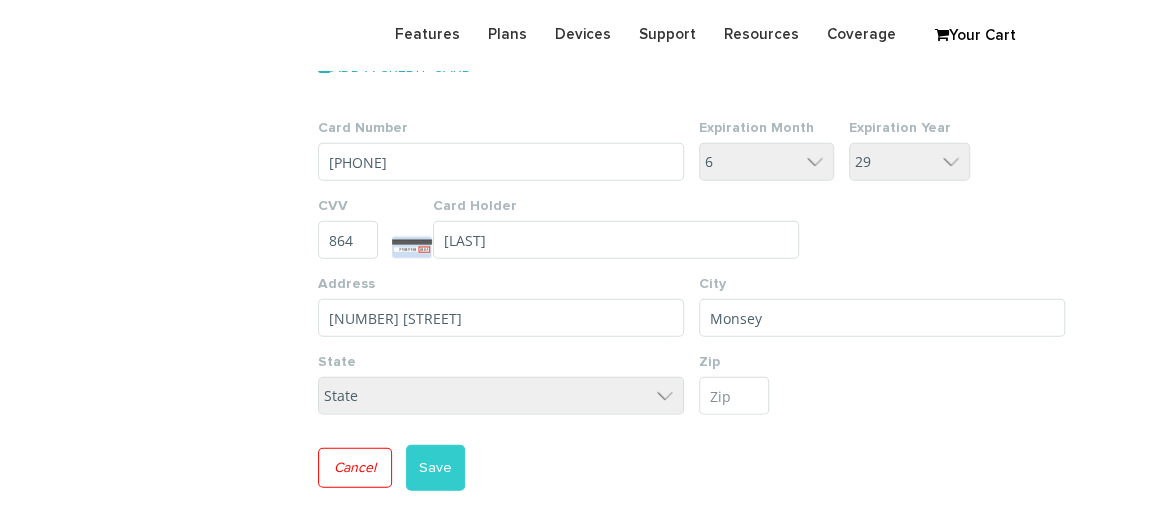 select on "NY" 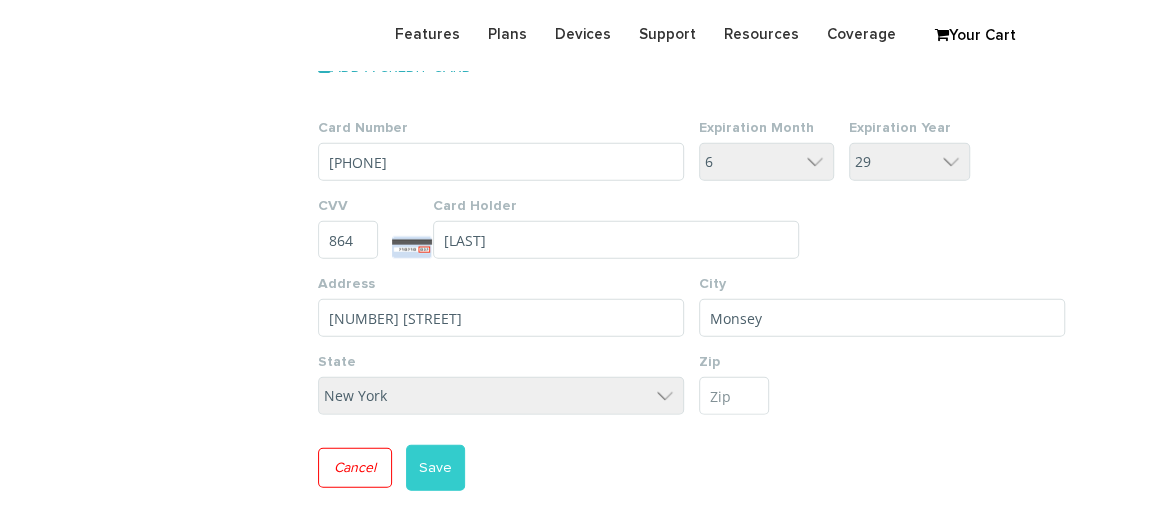 click on "State District of Columbia Alabama Alaska Arizona Arkansas California Colorado Connecticut Delaware Florida Georgia Hawaii Idaho Illinois Indiana Iowa Kansas Kentucky Louisiana Maine Maryland Massachusetts Michigan Minnesota Mississippi Missouri Montana Nebraska Nevada New Hampshire New Jersey New Mexico New York North Carolina North Dakota Ohio Oklahoma Oregon Pennsylvania Rhode Island South Carolina South Dakota Tennessee Texas Utah Vermont Virginia Washington West Virginia Wisconsin Wyoming" at bounding box center [501, 396] 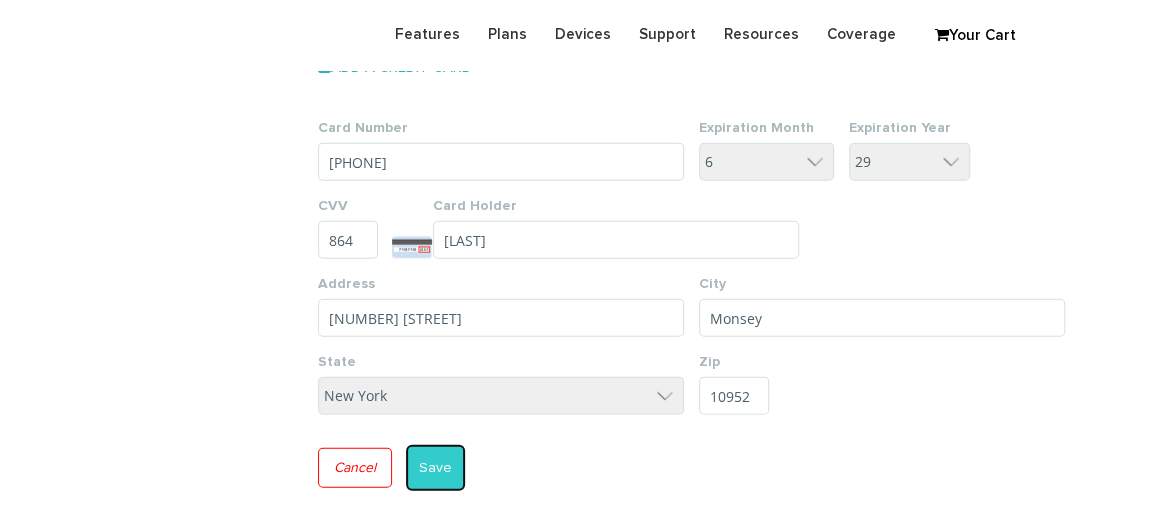 click on "Save" at bounding box center [435, 468] 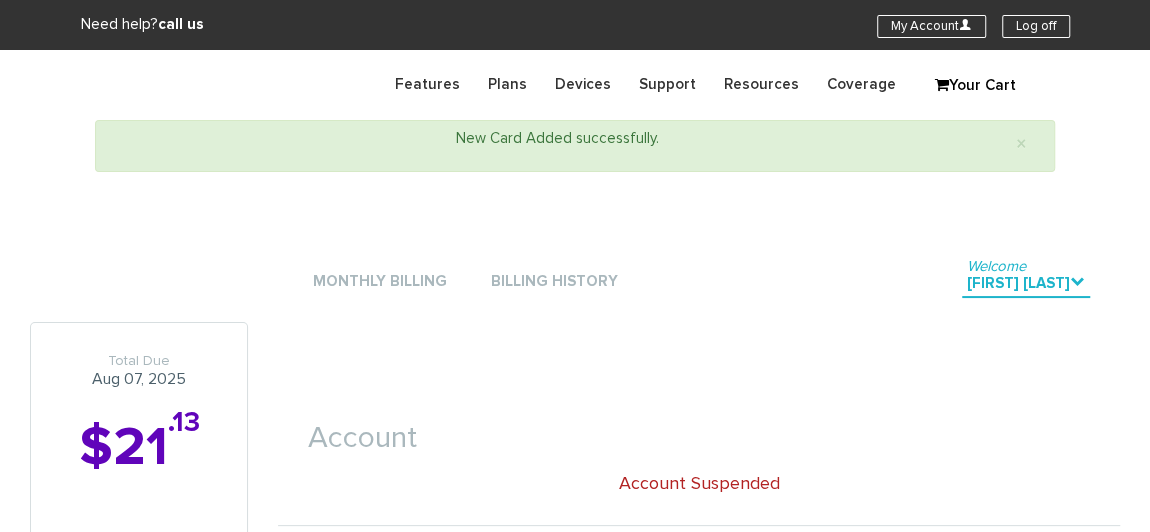 scroll, scrollTop: 2272, scrollLeft: 0, axis: vertical 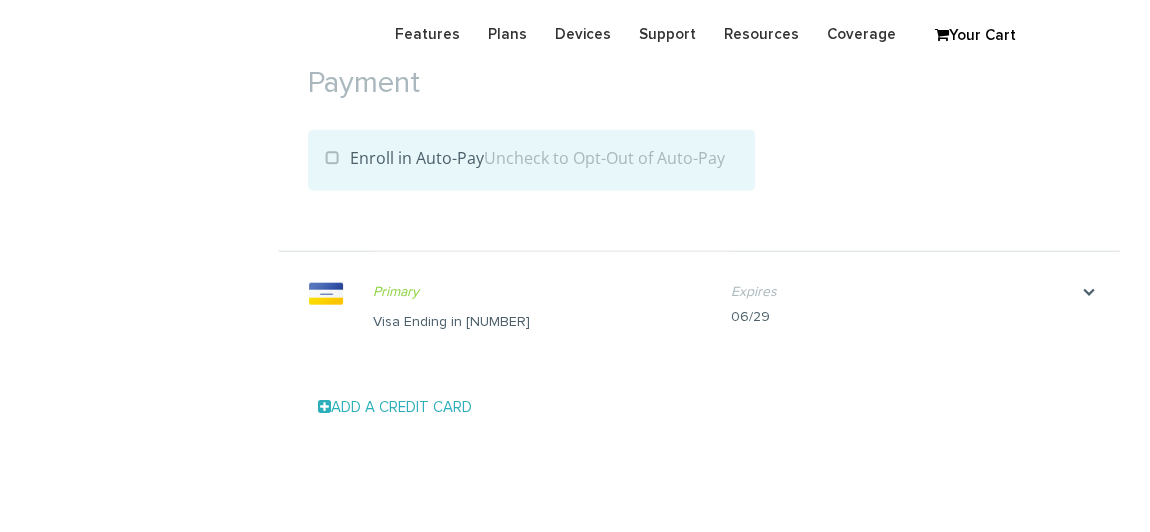 click on "Enroll in Auto-Pay  Uncheck to Opt-Out of Auto-Pay" at bounding box center (525, 158) 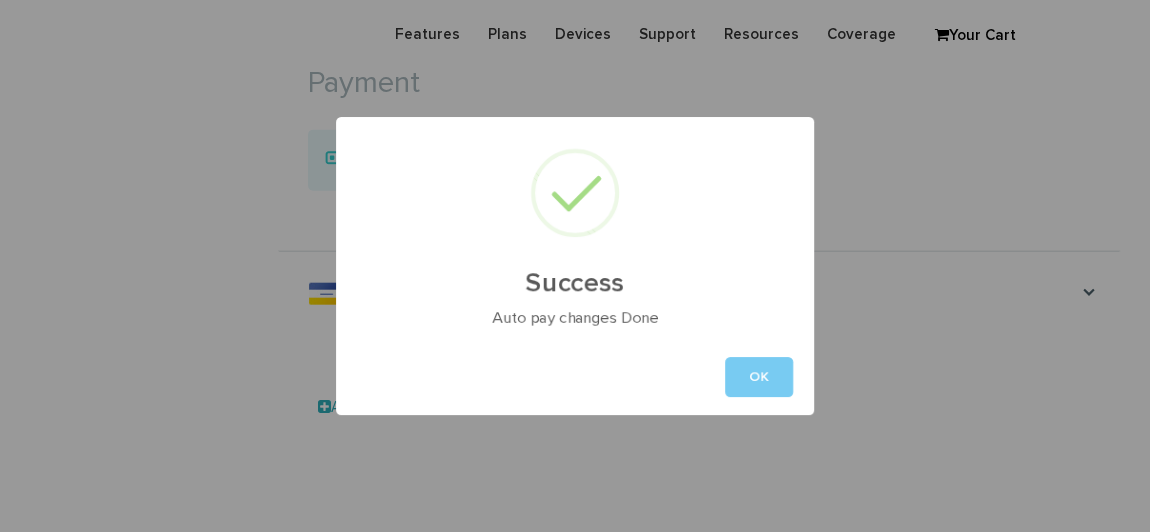 click on "OK" at bounding box center (759, 377) 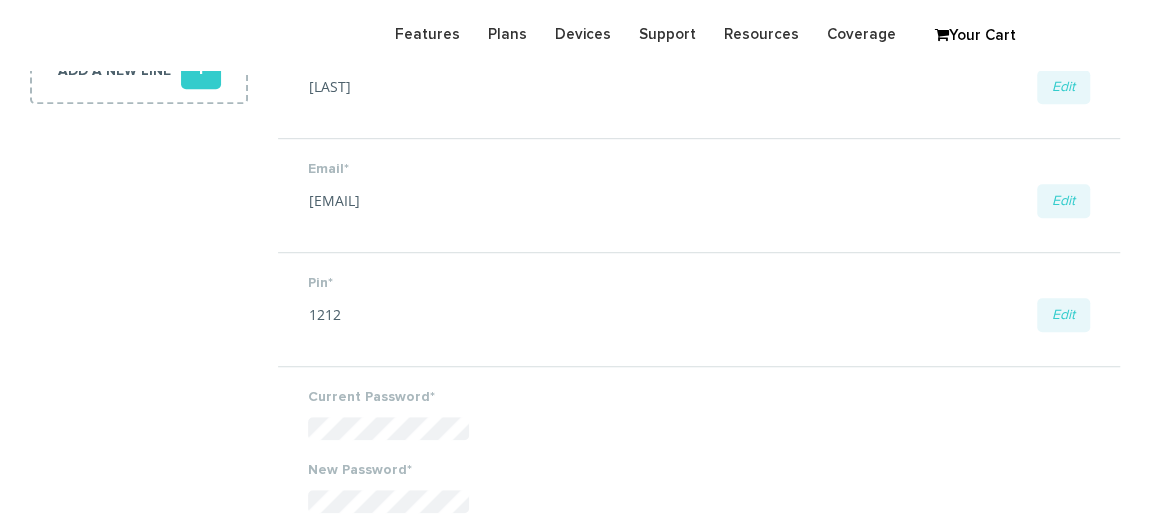 scroll, scrollTop: 181, scrollLeft: 0, axis: vertical 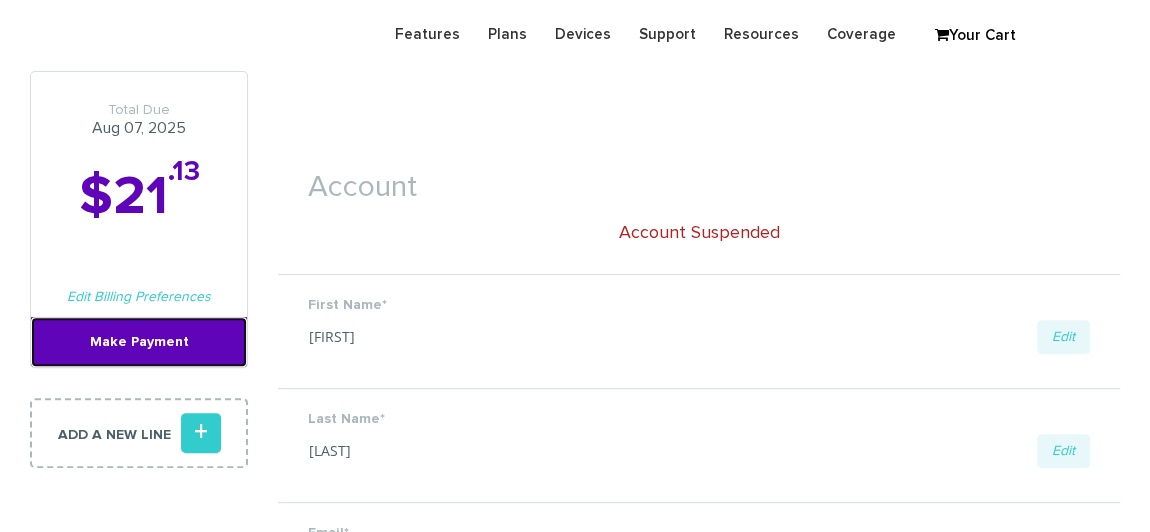 click on "Make Payment" at bounding box center [139, 342] 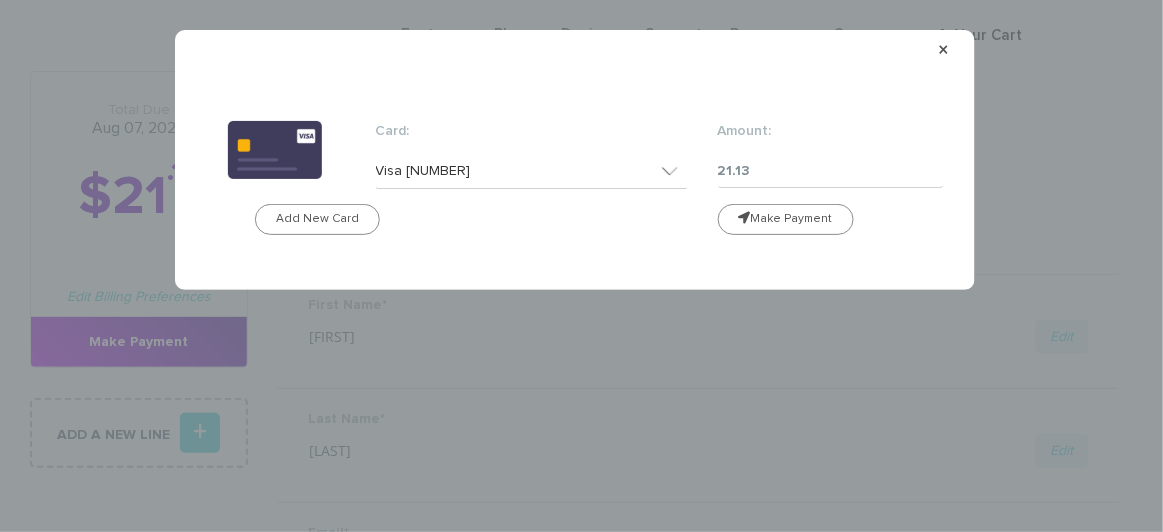 click on "Visa [NUMBER]" at bounding box center [532, 171] 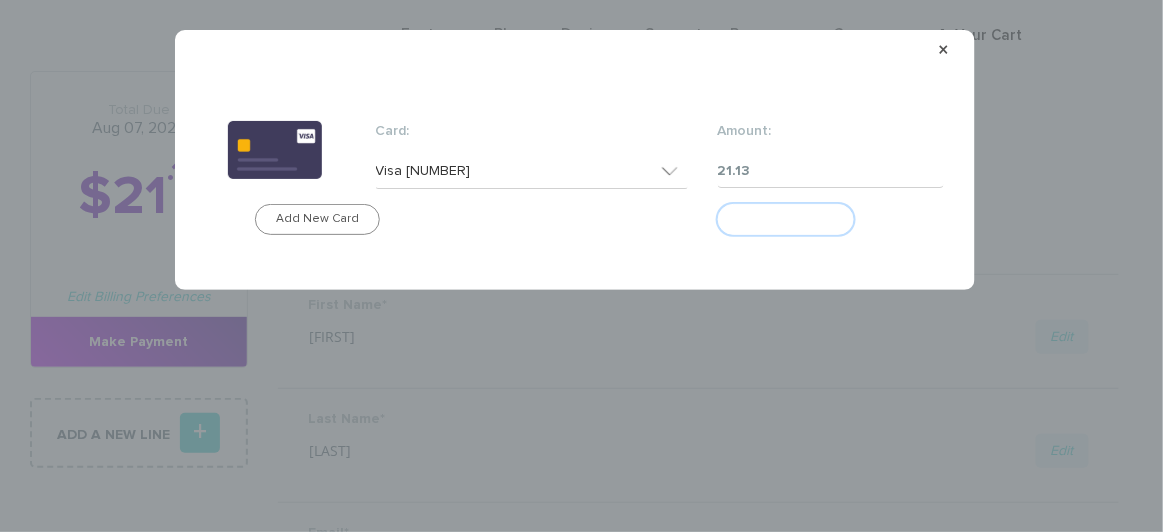 click on "Make Payment" at bounding box center (786, 219) 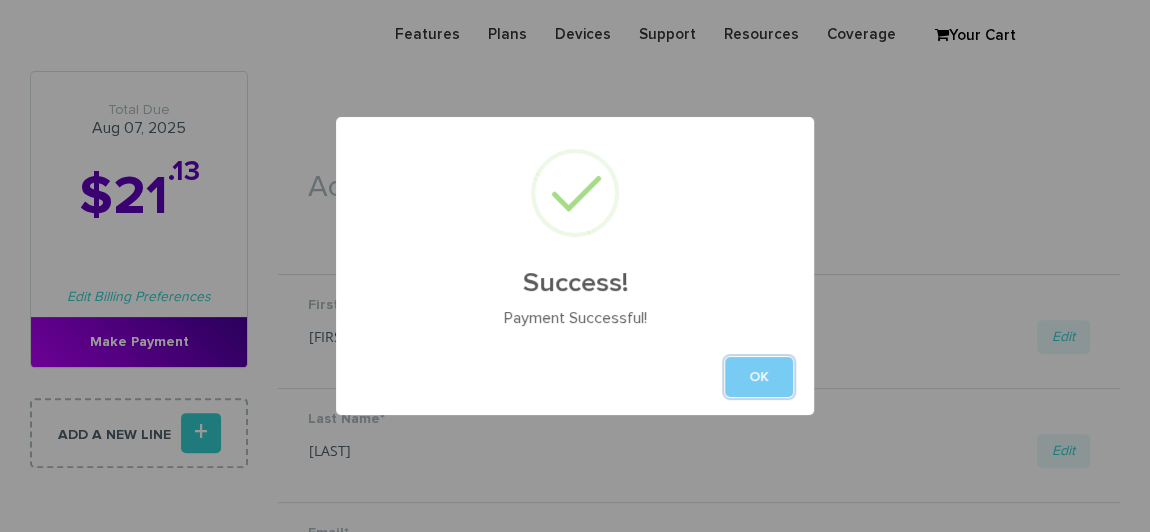 click on "OK" at bounding box center (759, 377) 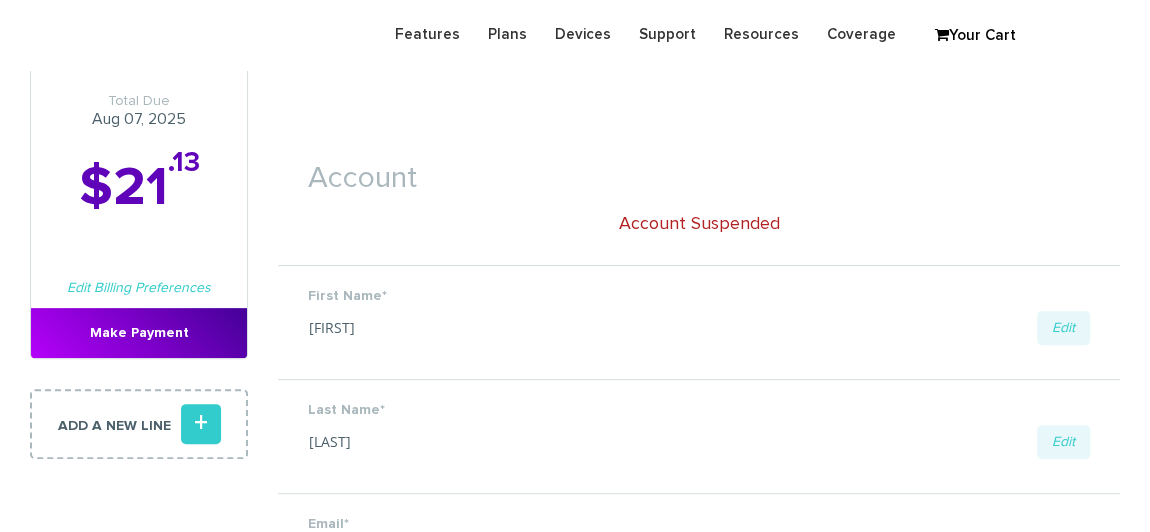 scroll, scrollTop: 363, scrollLeft: 0, axis: vertical 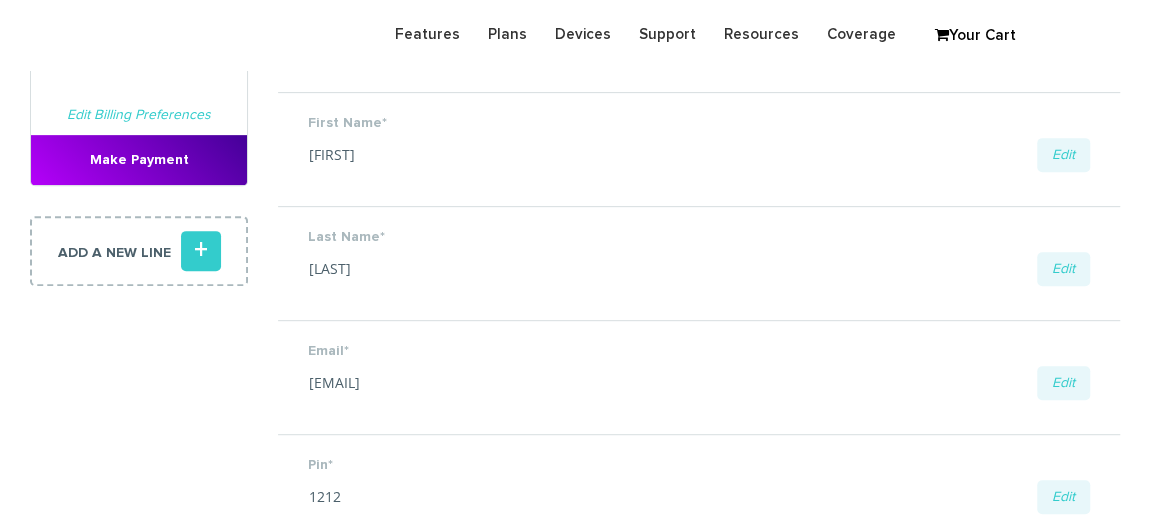 click on "Email*
shgy9700+8452745423@gmail.com
Edit
Save
Cancel" at bounding box center (699, 377) 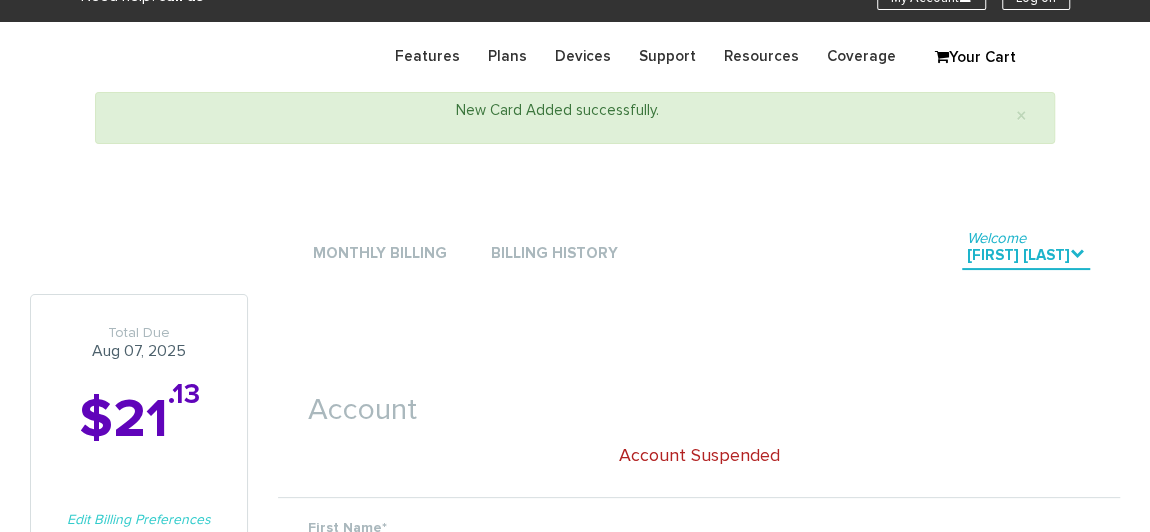 scroll, scrollTop: 0, scrollLeft: 0, axis: both 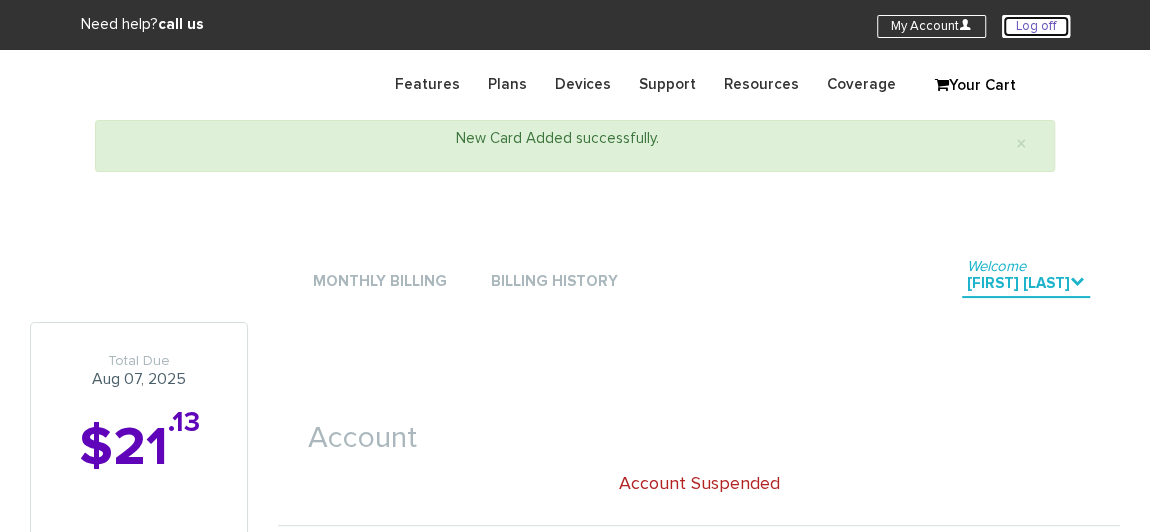 click on "Log off" at bounding box center (1036, 26) 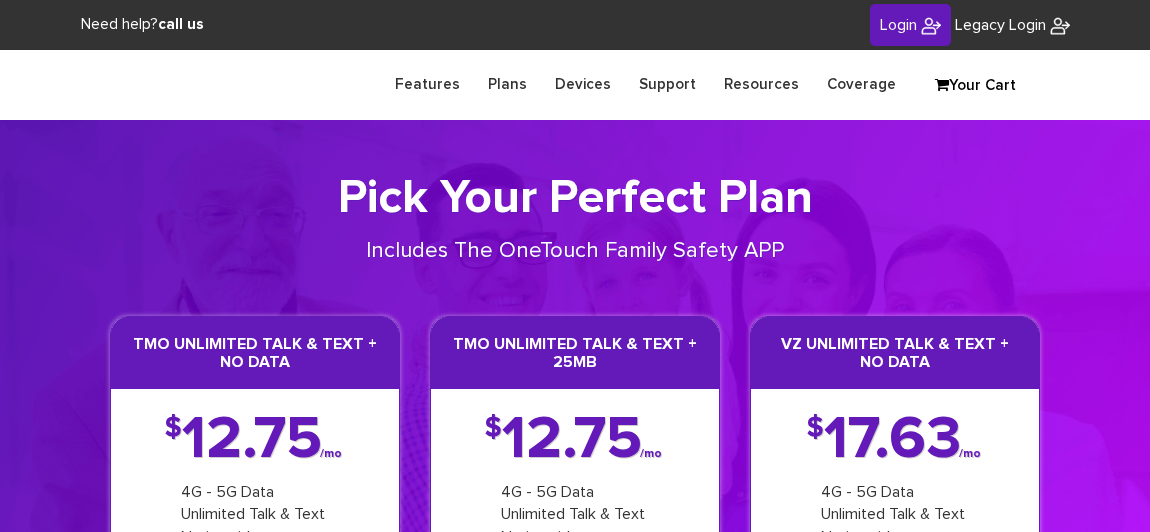 scroll, scrollTop: 0, scrollLeft: 0, axis: both 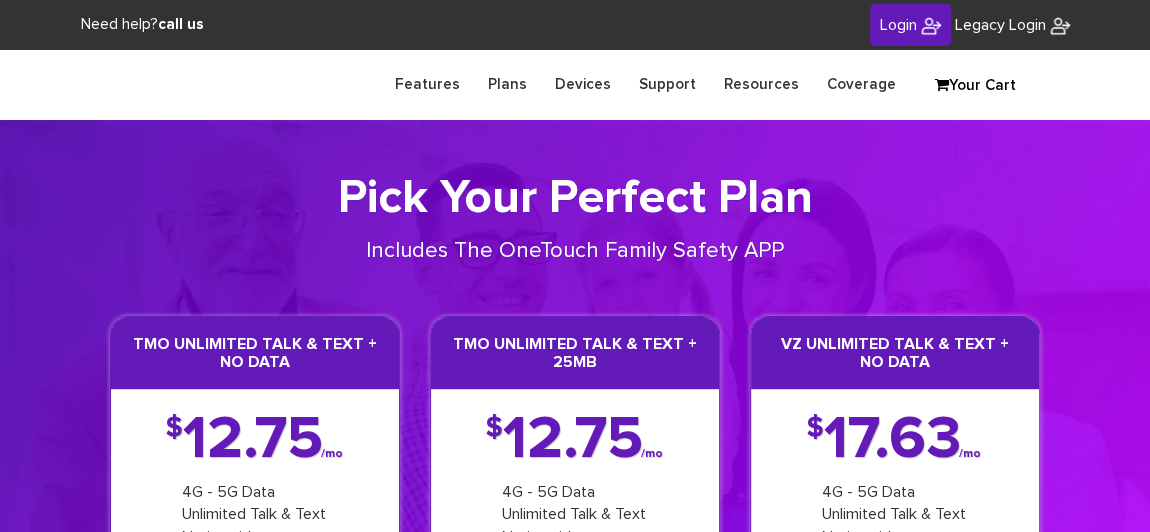 click on "Login" at bounding box center [910, 25] 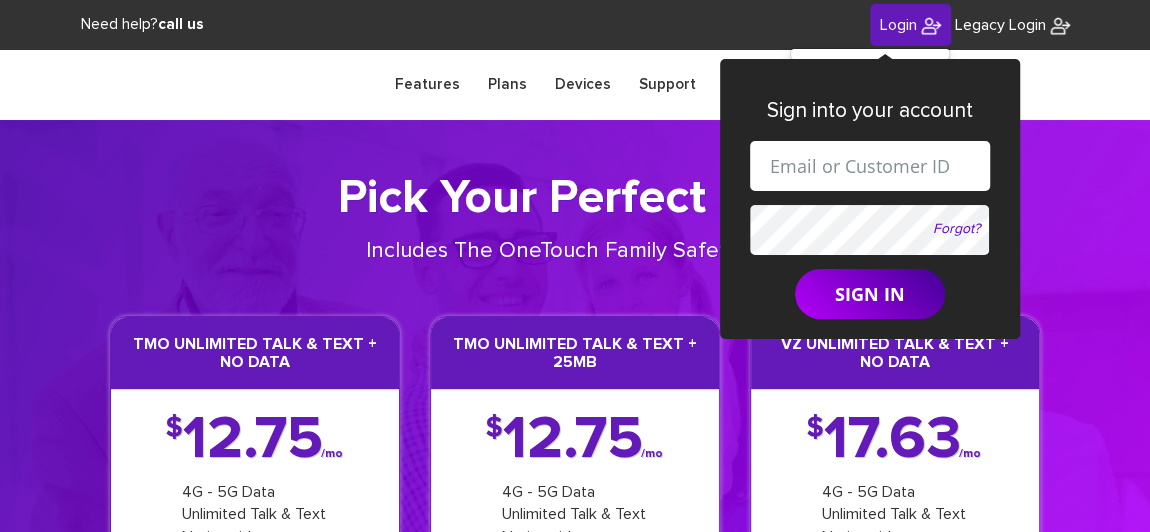 click at bounding box center (870, 166) 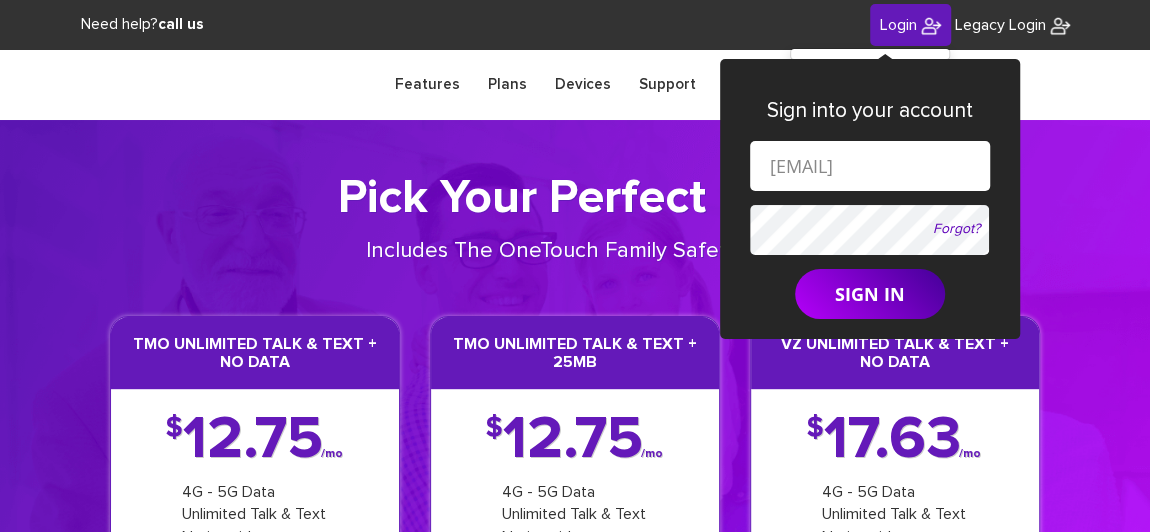 scroll, scrollTop: 0, scrollLeft: 95, axis: horizontal 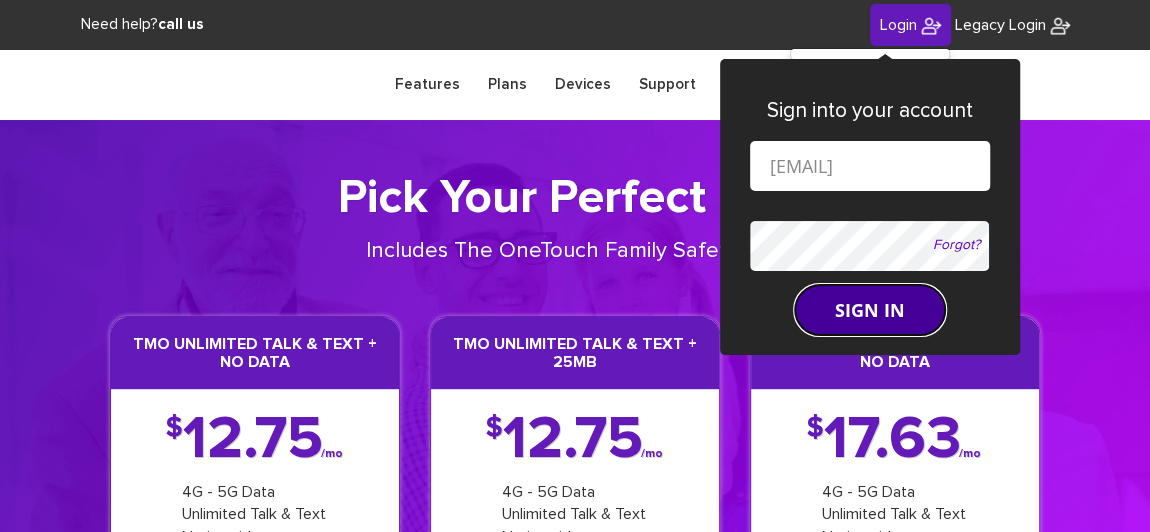 click on "SIGN IN" at bounding box center (870, 310) 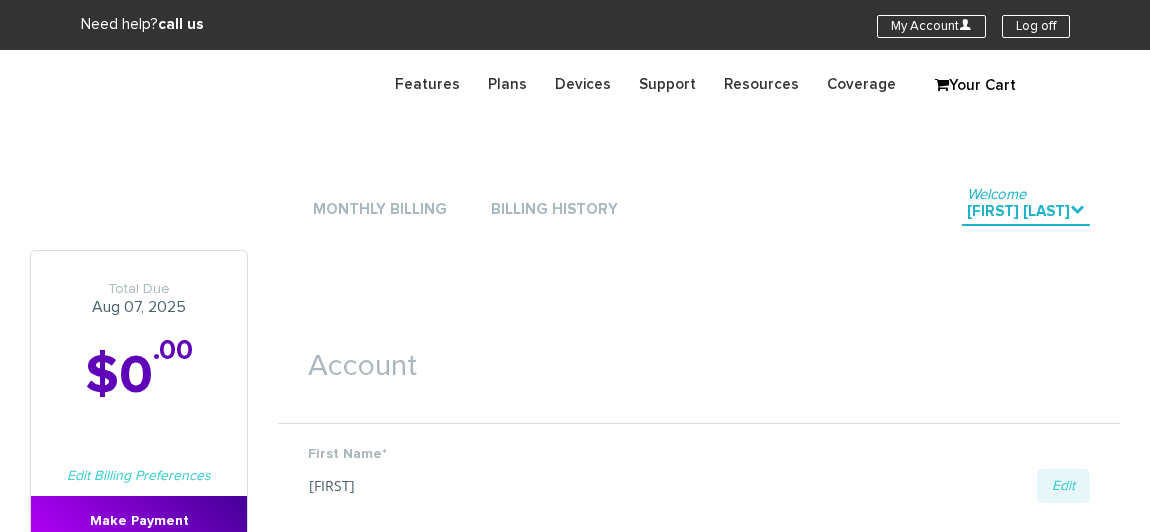 scroll, scrollTop: 0, scrollLeft: 0, axis: both 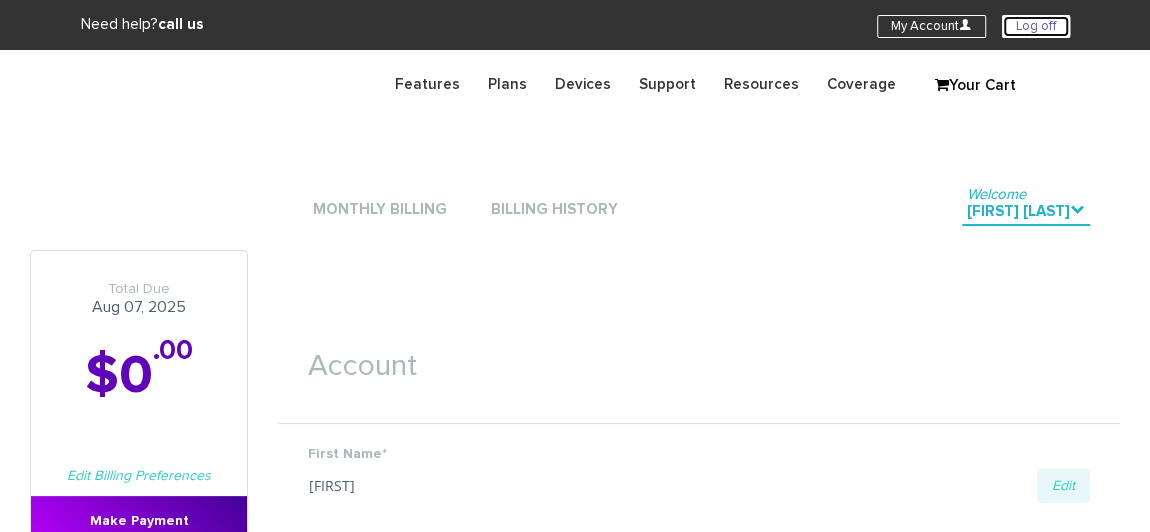 click on "Log off" at bounding box center [1036, 26] 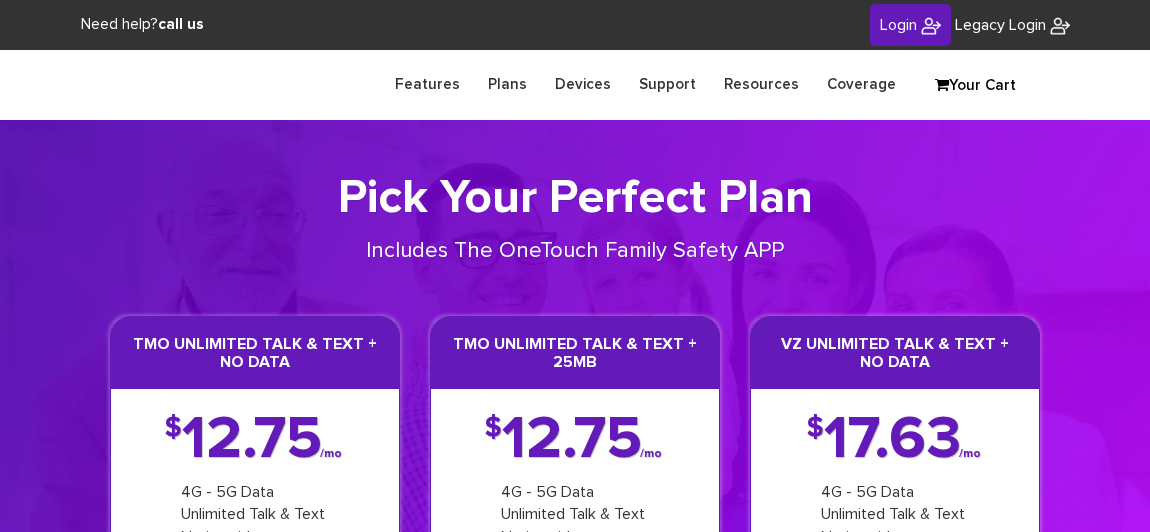 scroll, scrollTop: 0, scrollLeft: 0, axis: both 